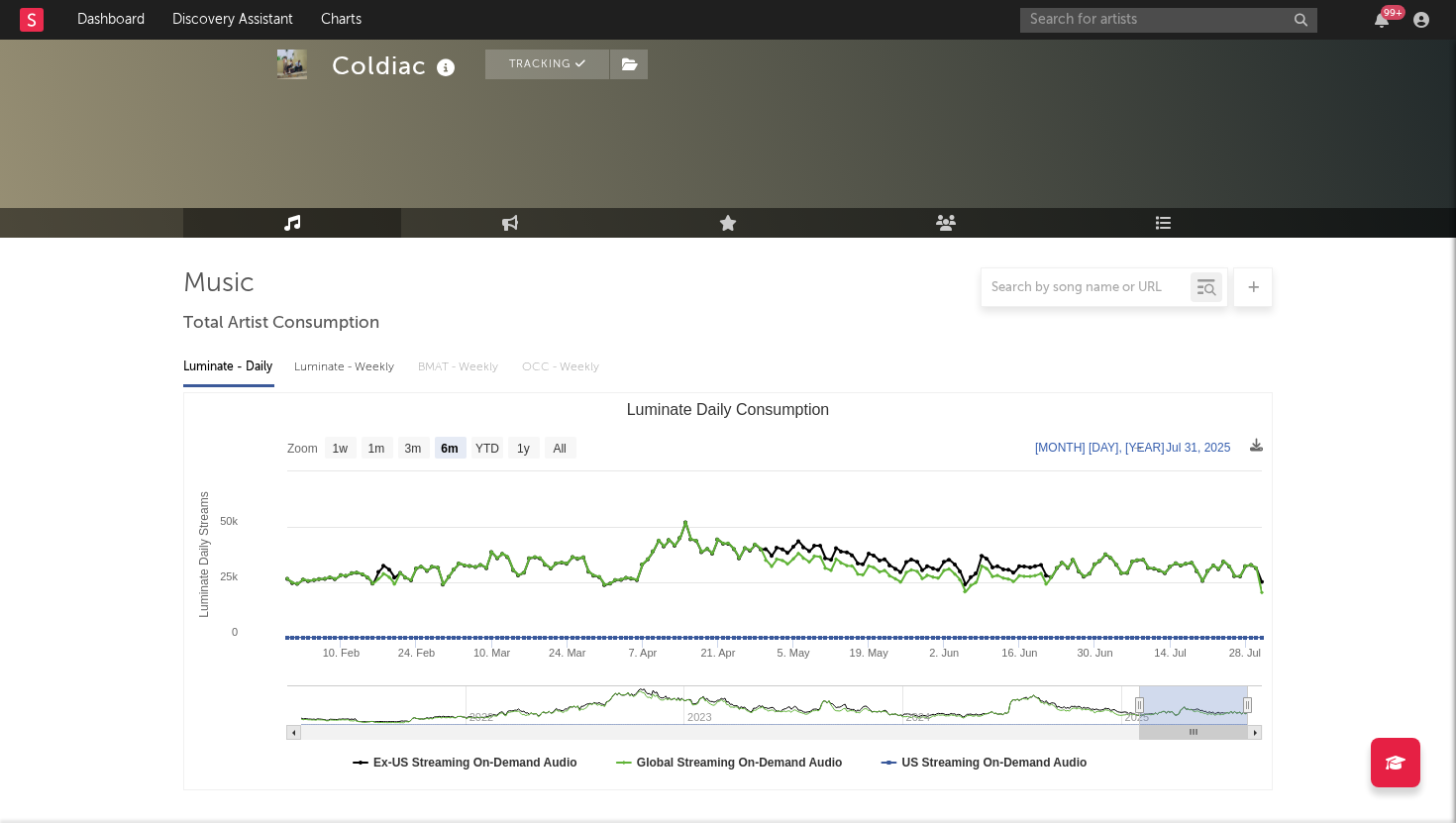 select on "6m" 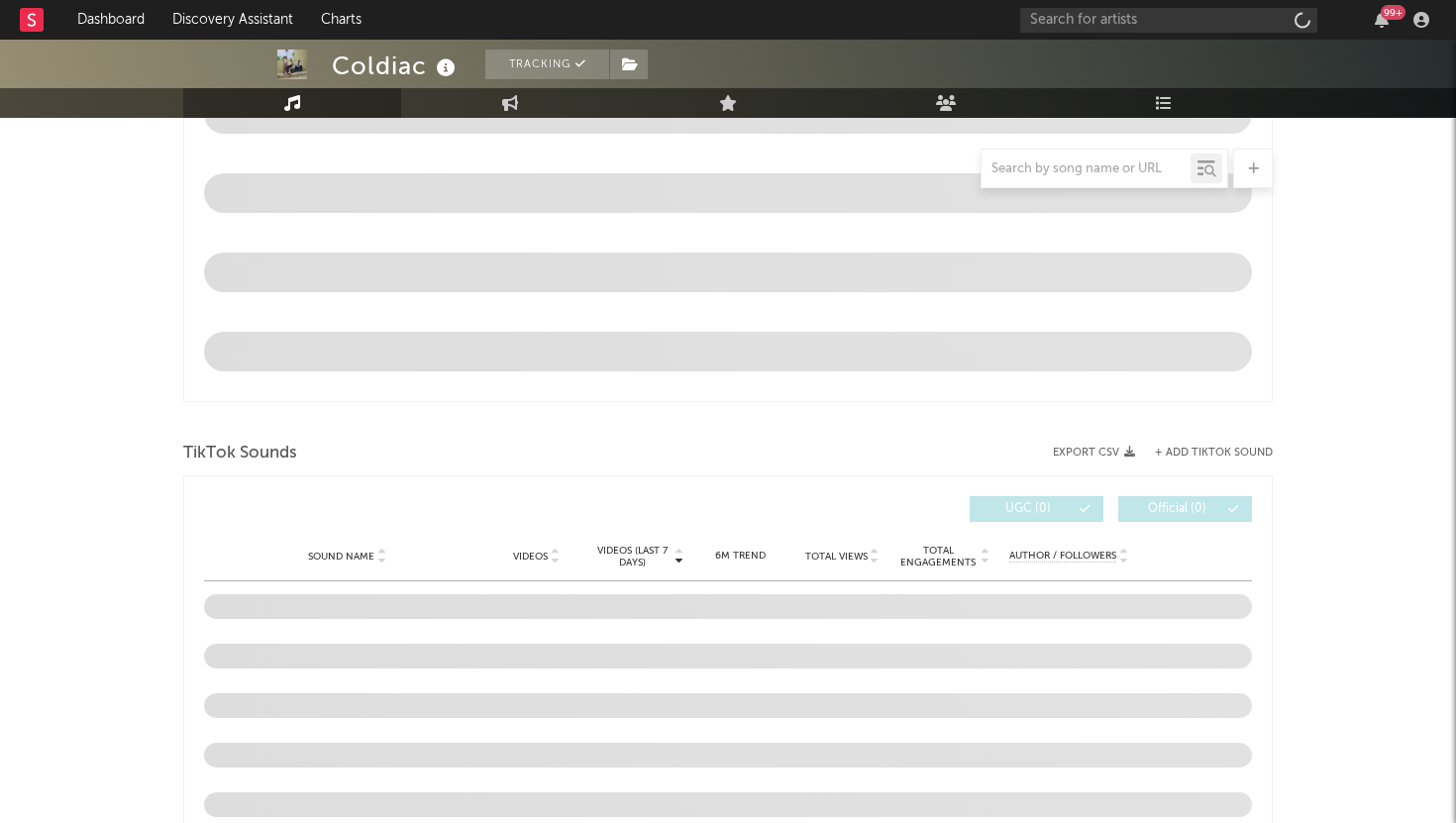 scroll, scrollTop: 839, scrollLeft: 0, axis: vertical 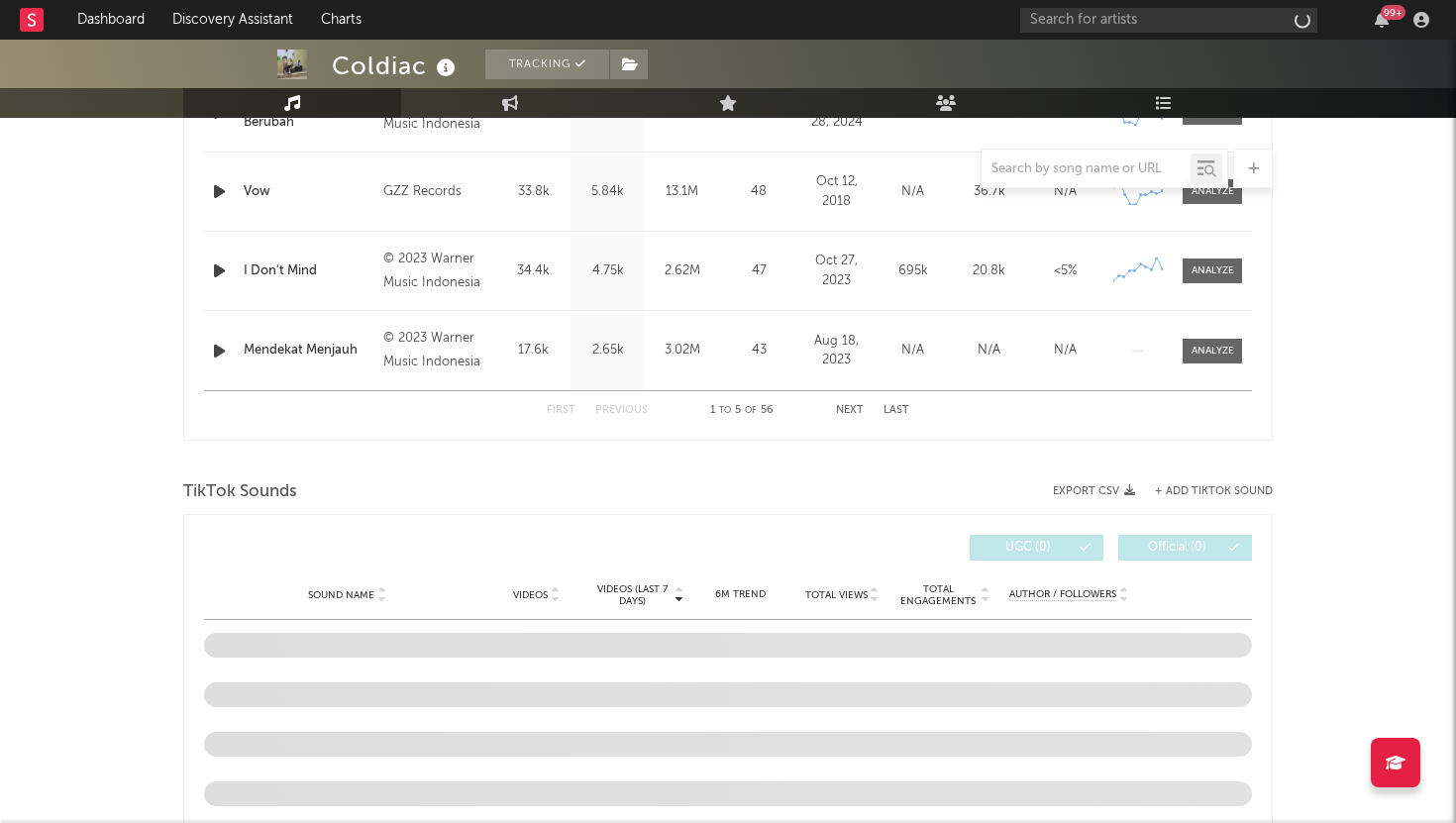select on "6m" 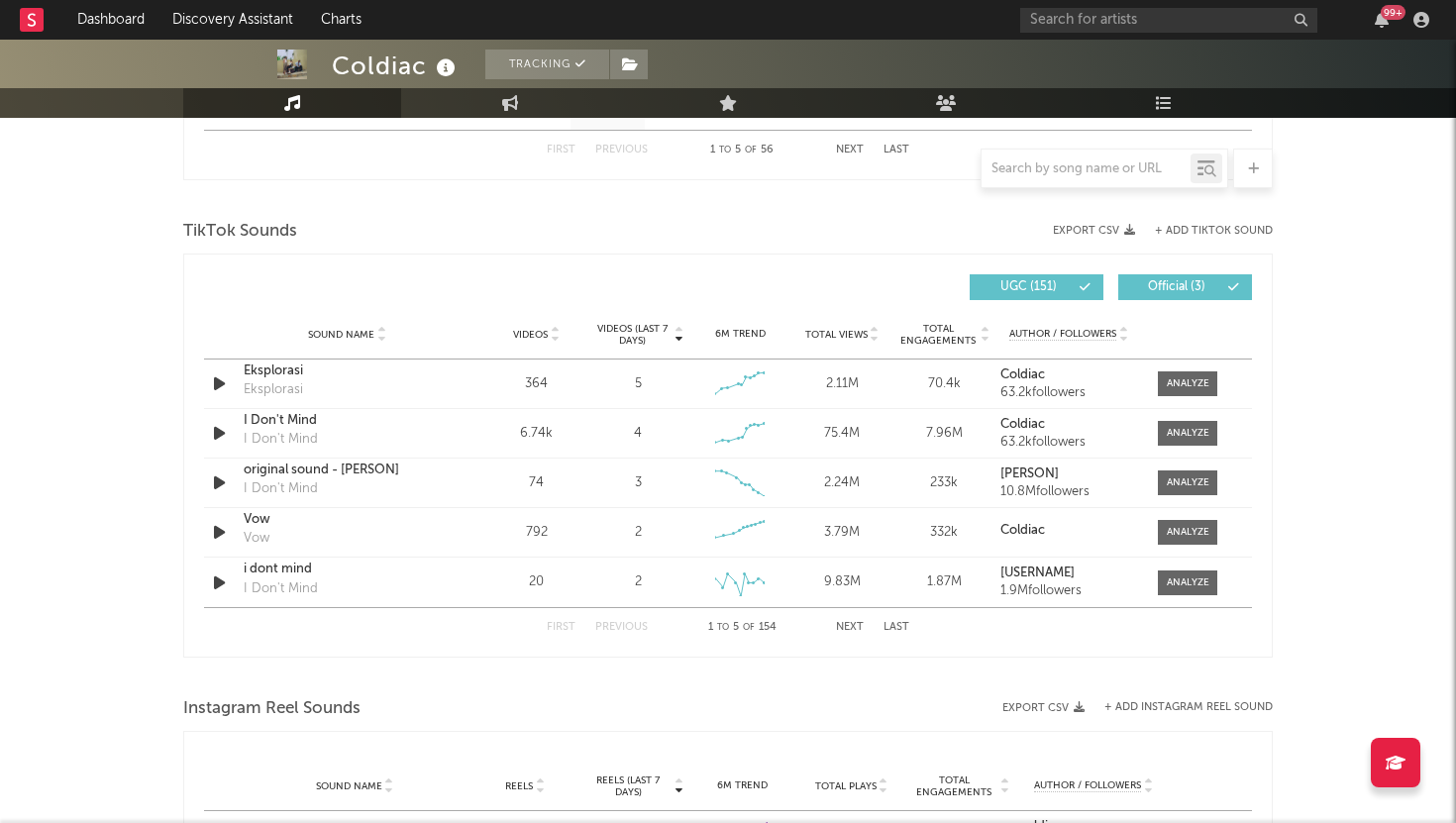 scroll, scrollTop: 1290, scrollLeft: 0, axis: vertical 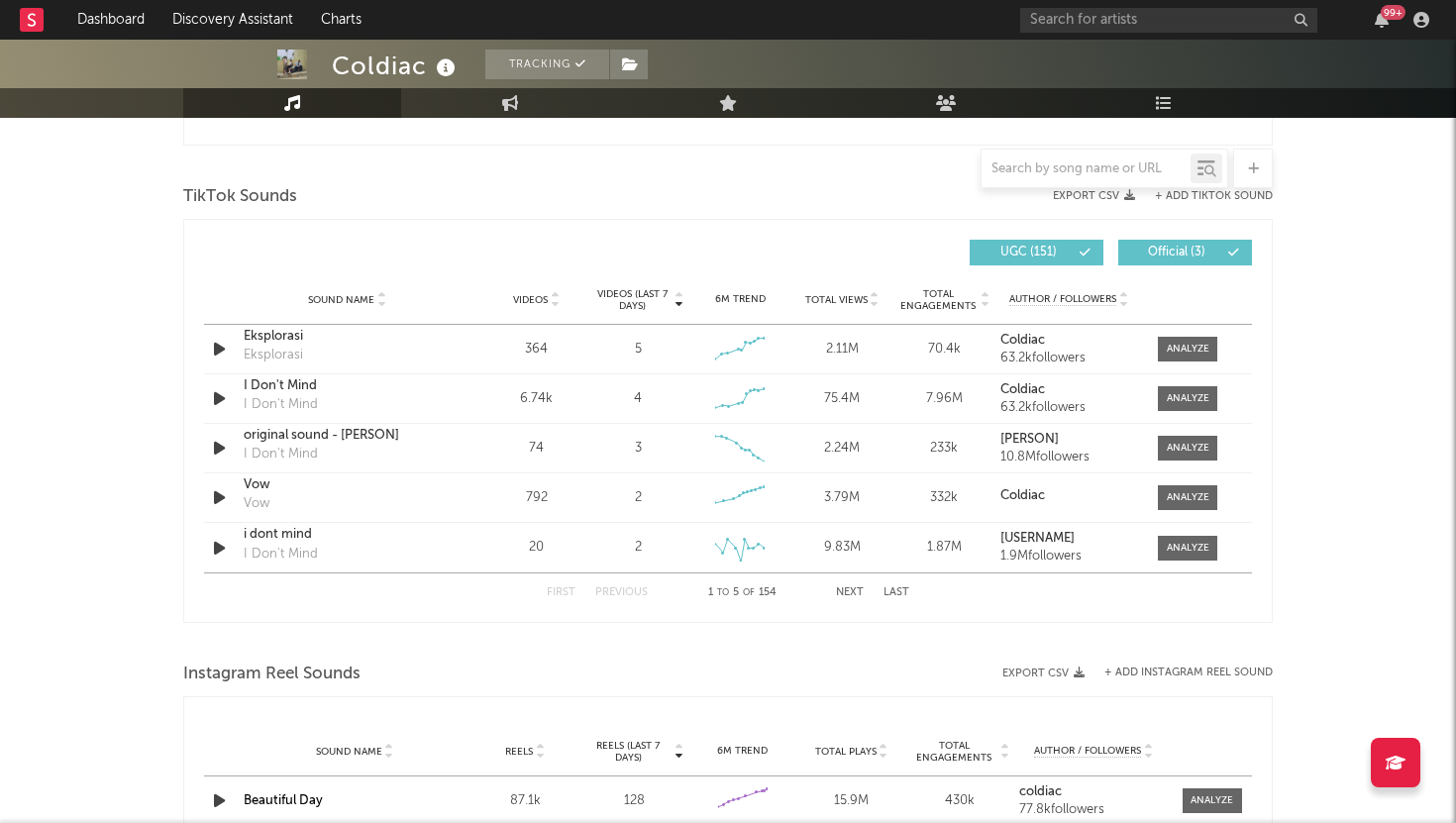 click on "Next" at bounding box center (850, 592) 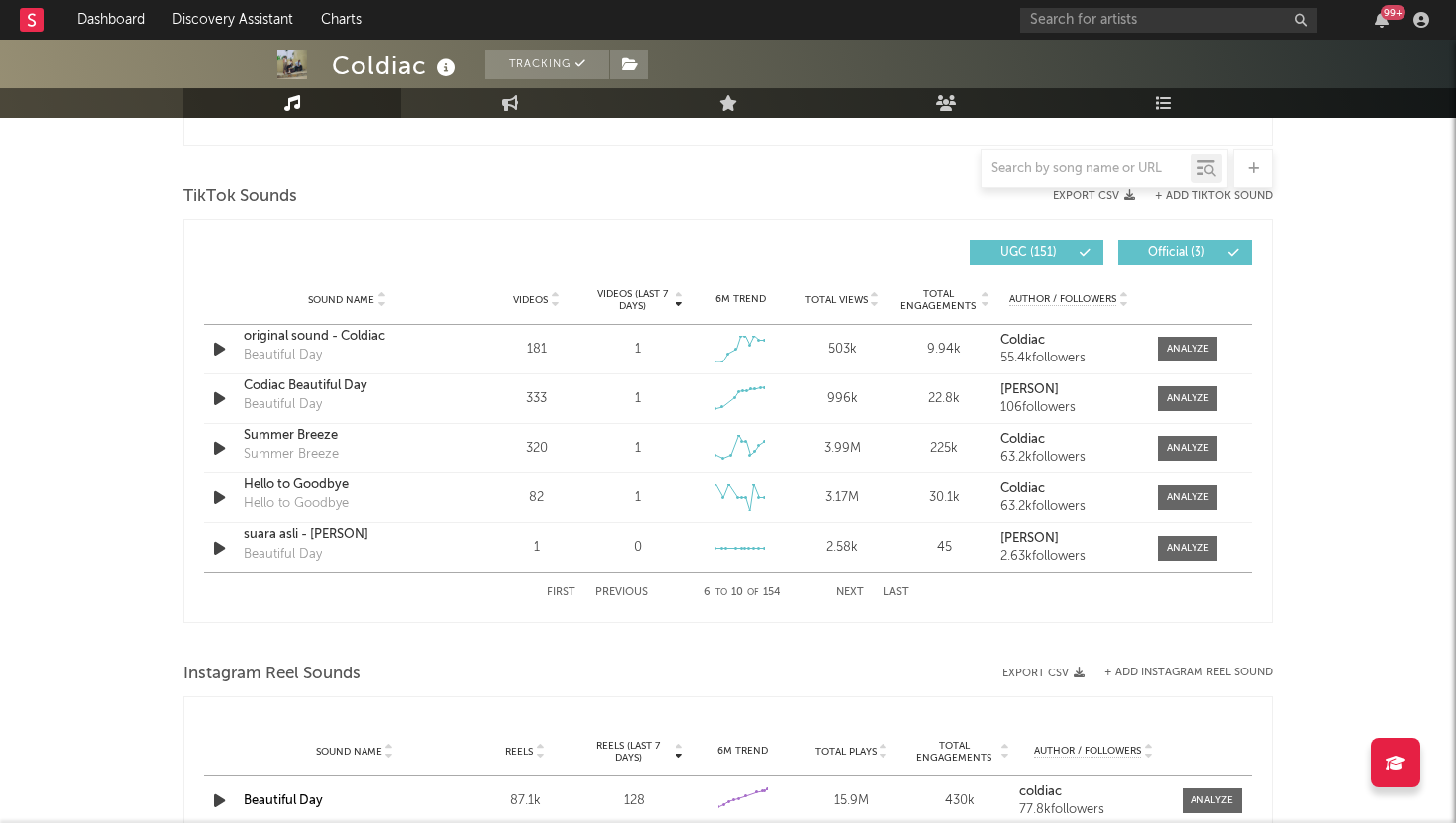 click on "Next" at bounding box center (850, 592) 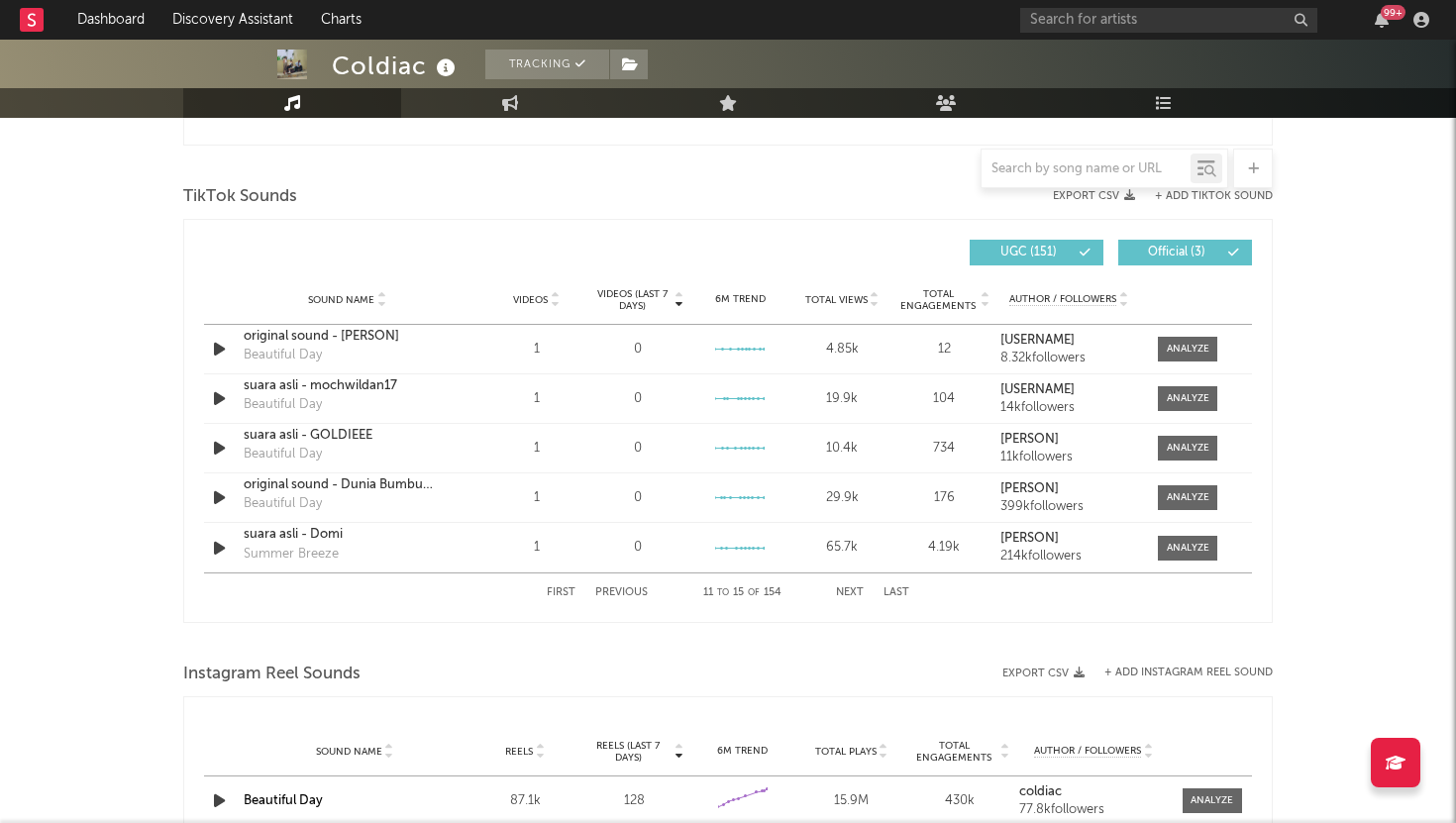 click on "Next" at bounding box center (850, 592) 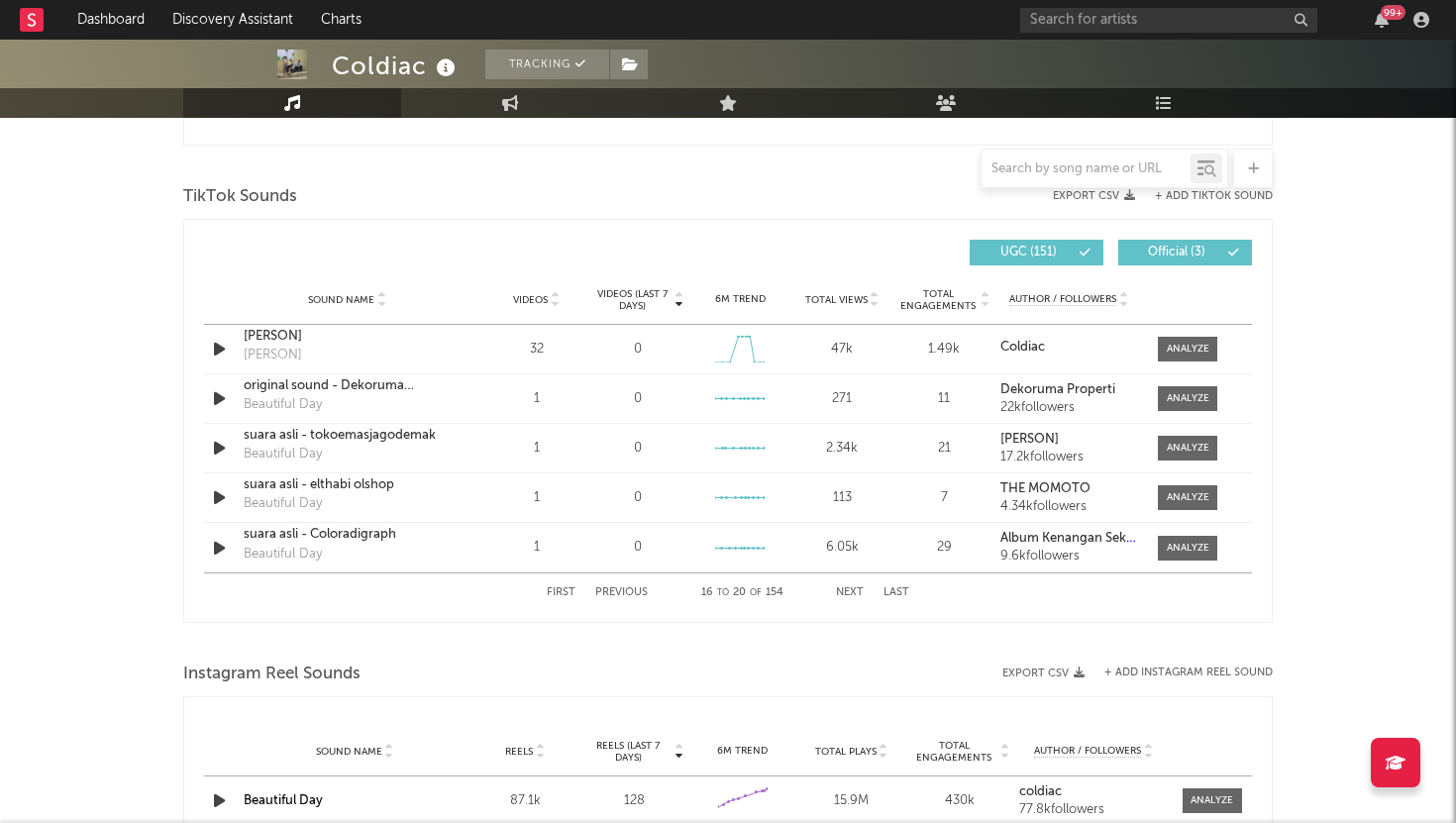 click on "Next" at bounding box center [850, 592] 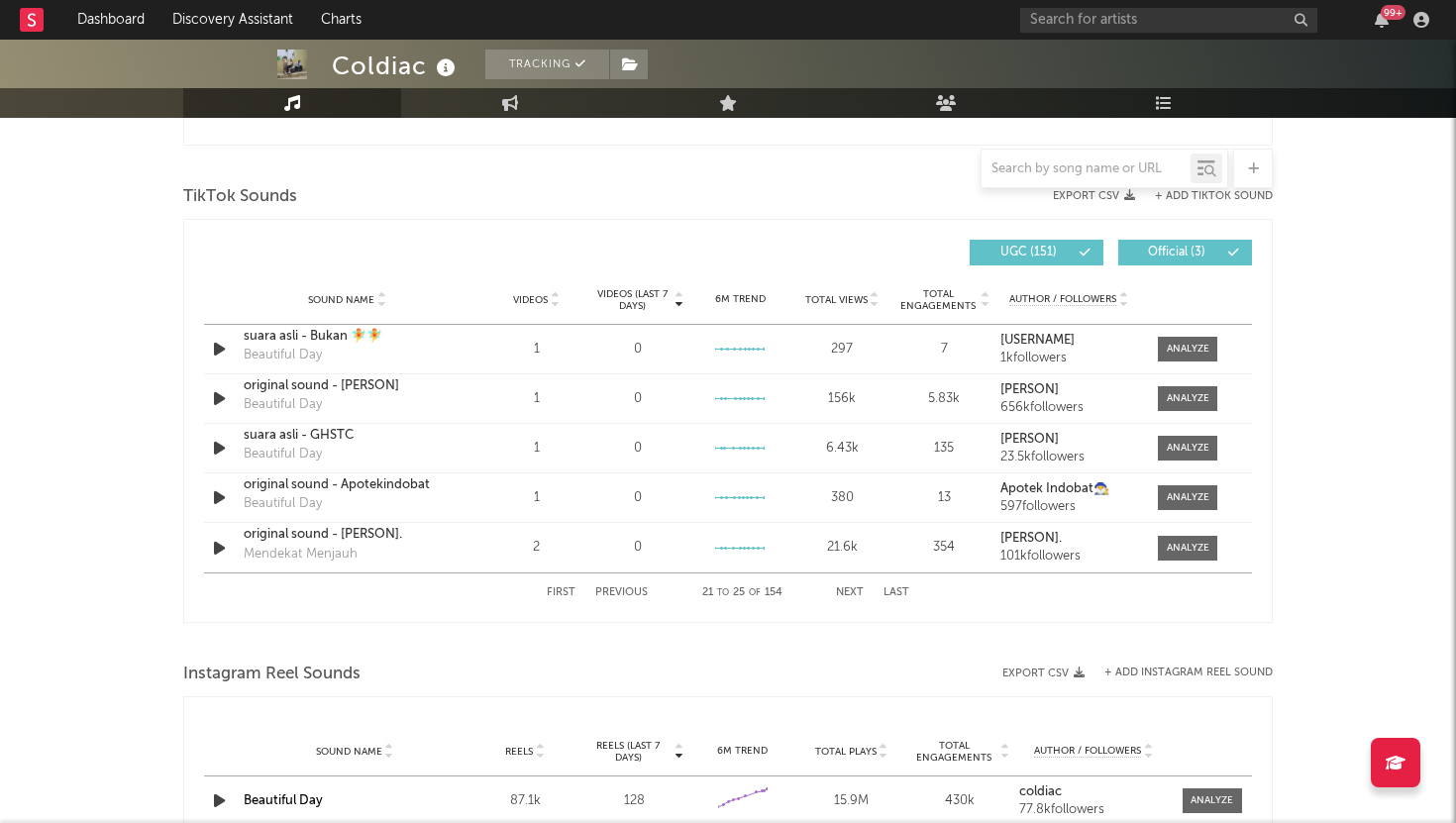 click on "First" at bounding box center (561, 592) 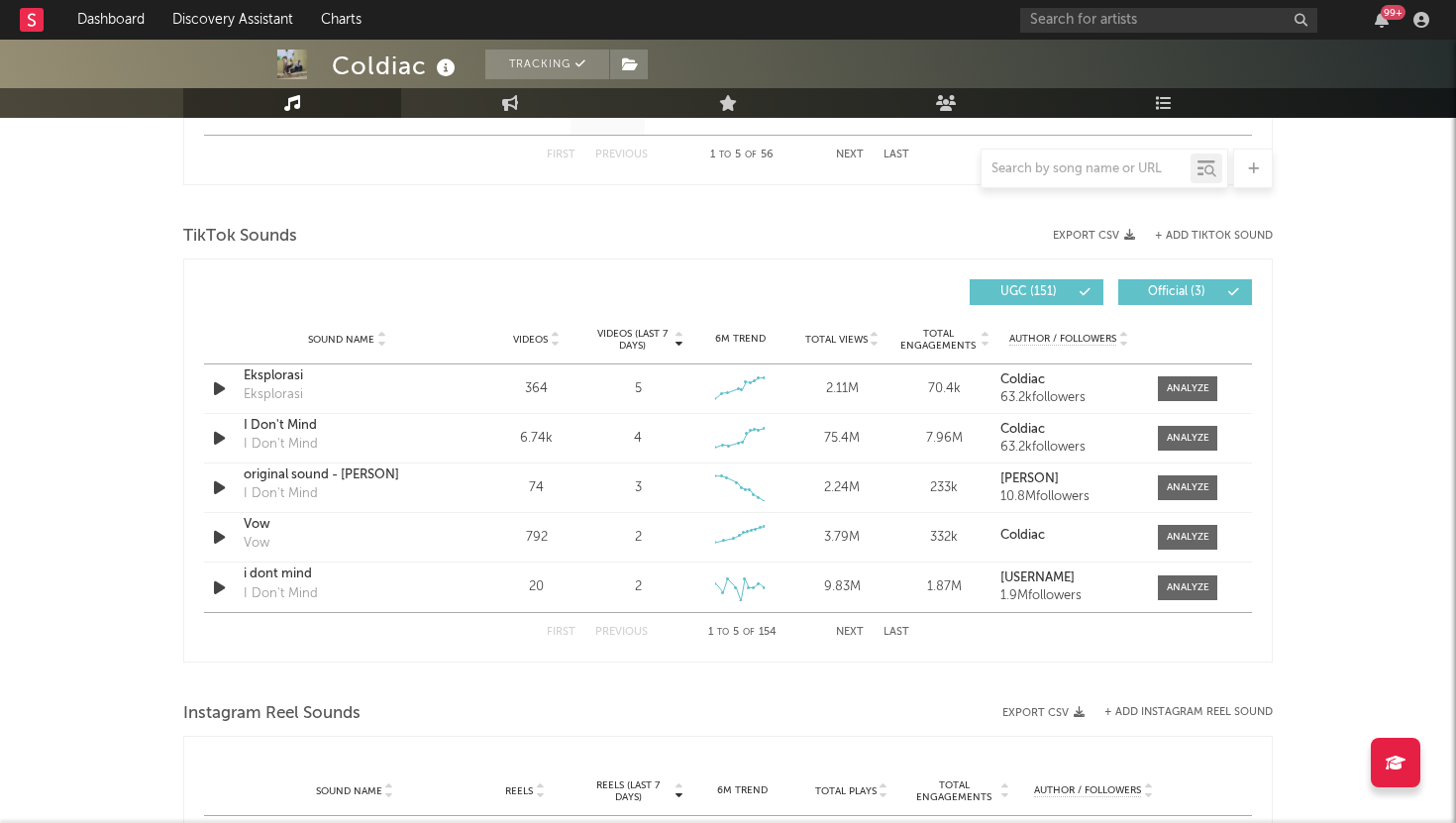 scroll, scrollTop: 1245, scrollLeft: 0, axis: vertical 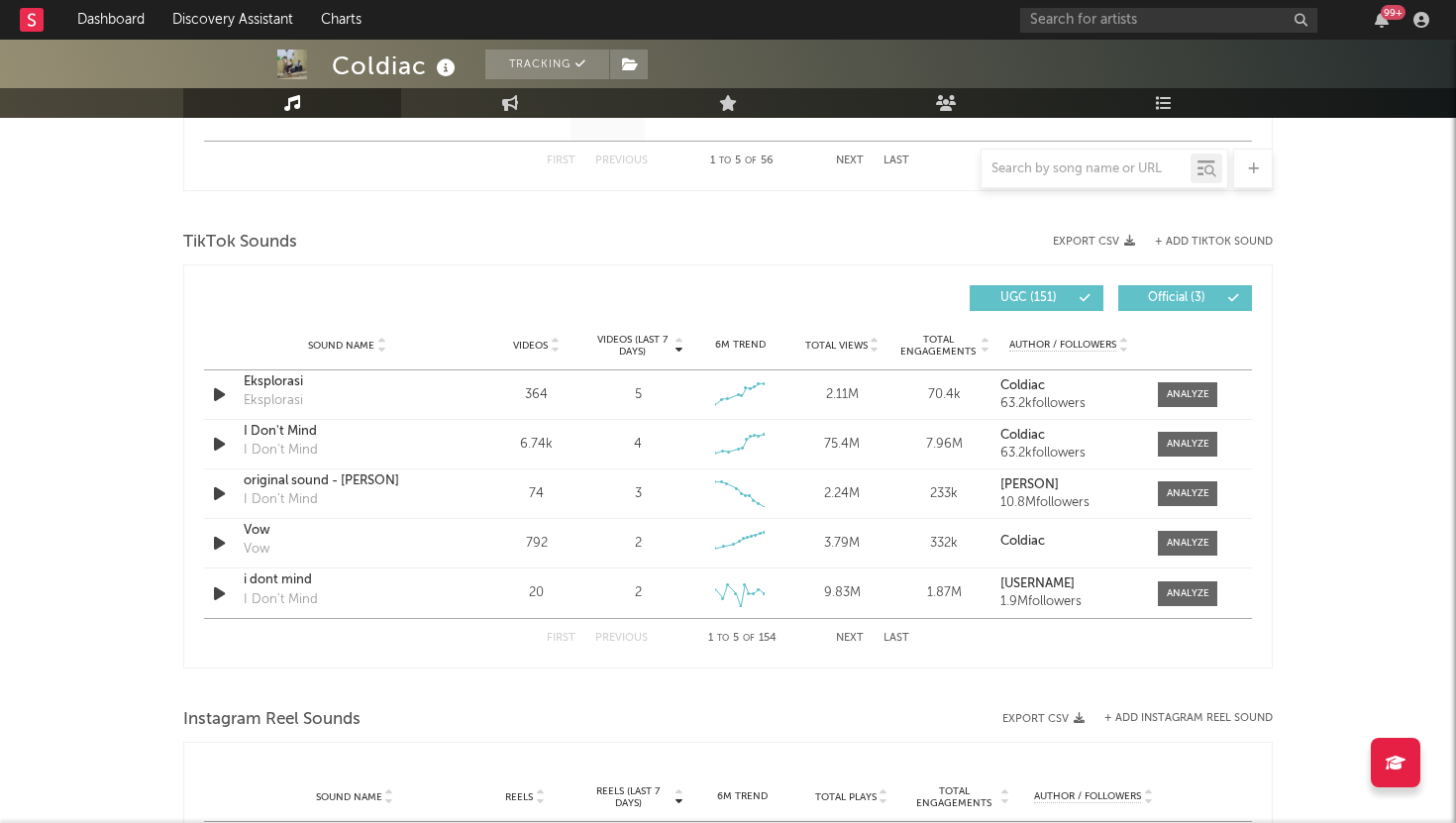click on "+ Add TikTok Sound" at bounding box center (1213, 242) 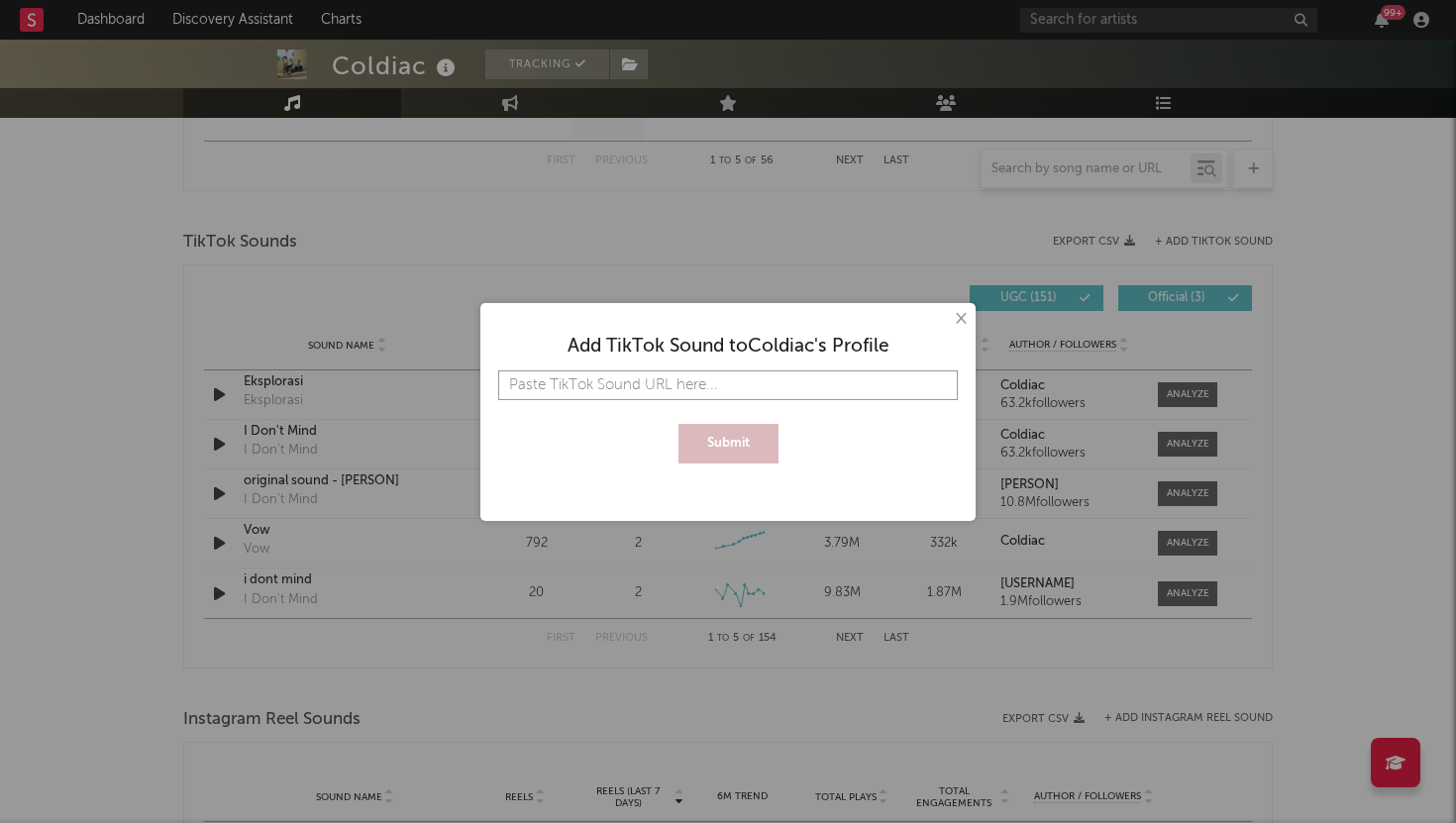 click at bounding box center (728, 385) 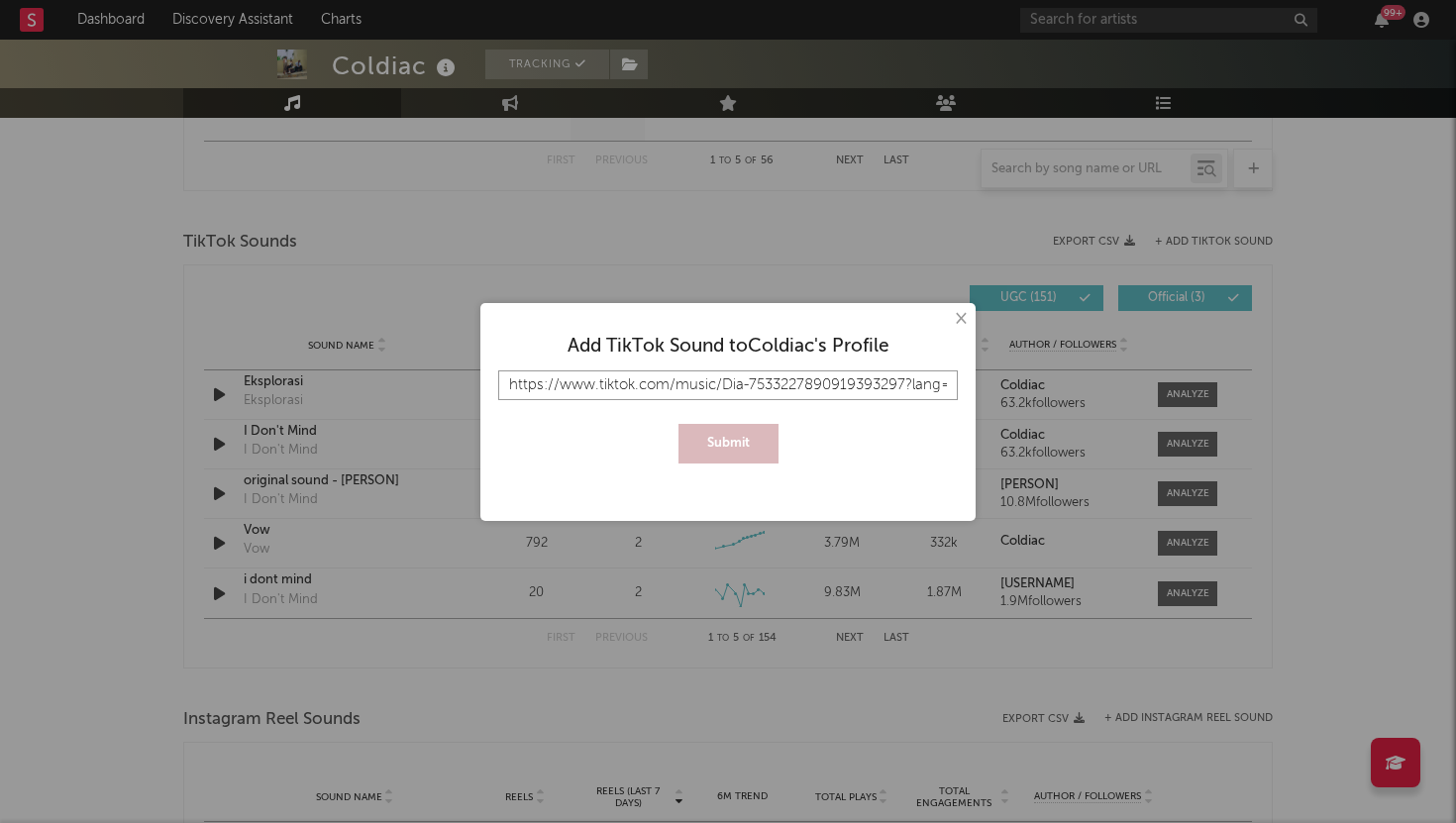 scroll, scrollTop: 0, scrollLeft: 19, axis: horizontal 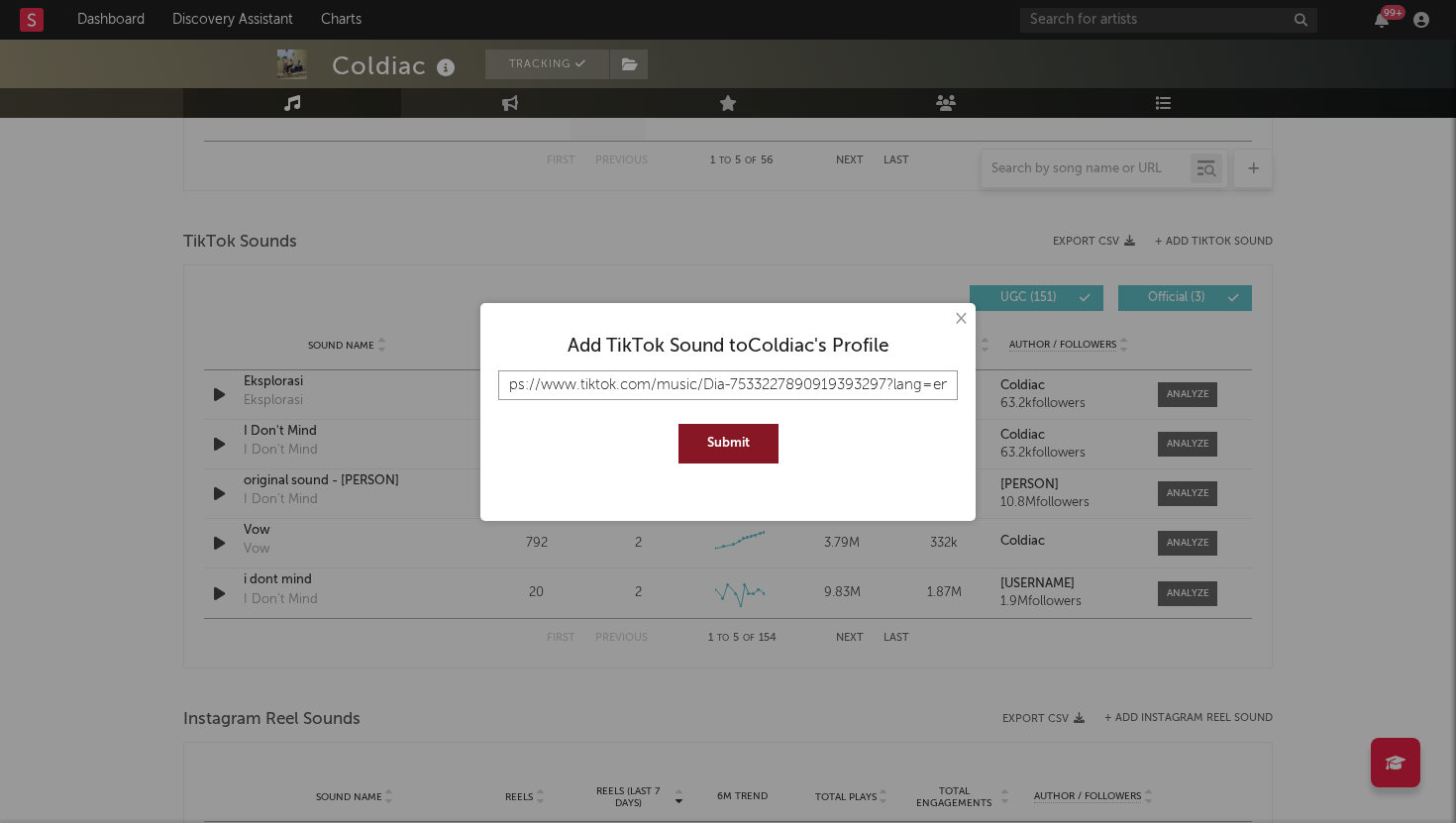 type on "https://www.tiktok.com/music/Dia-7533227890919393297?lang=en" 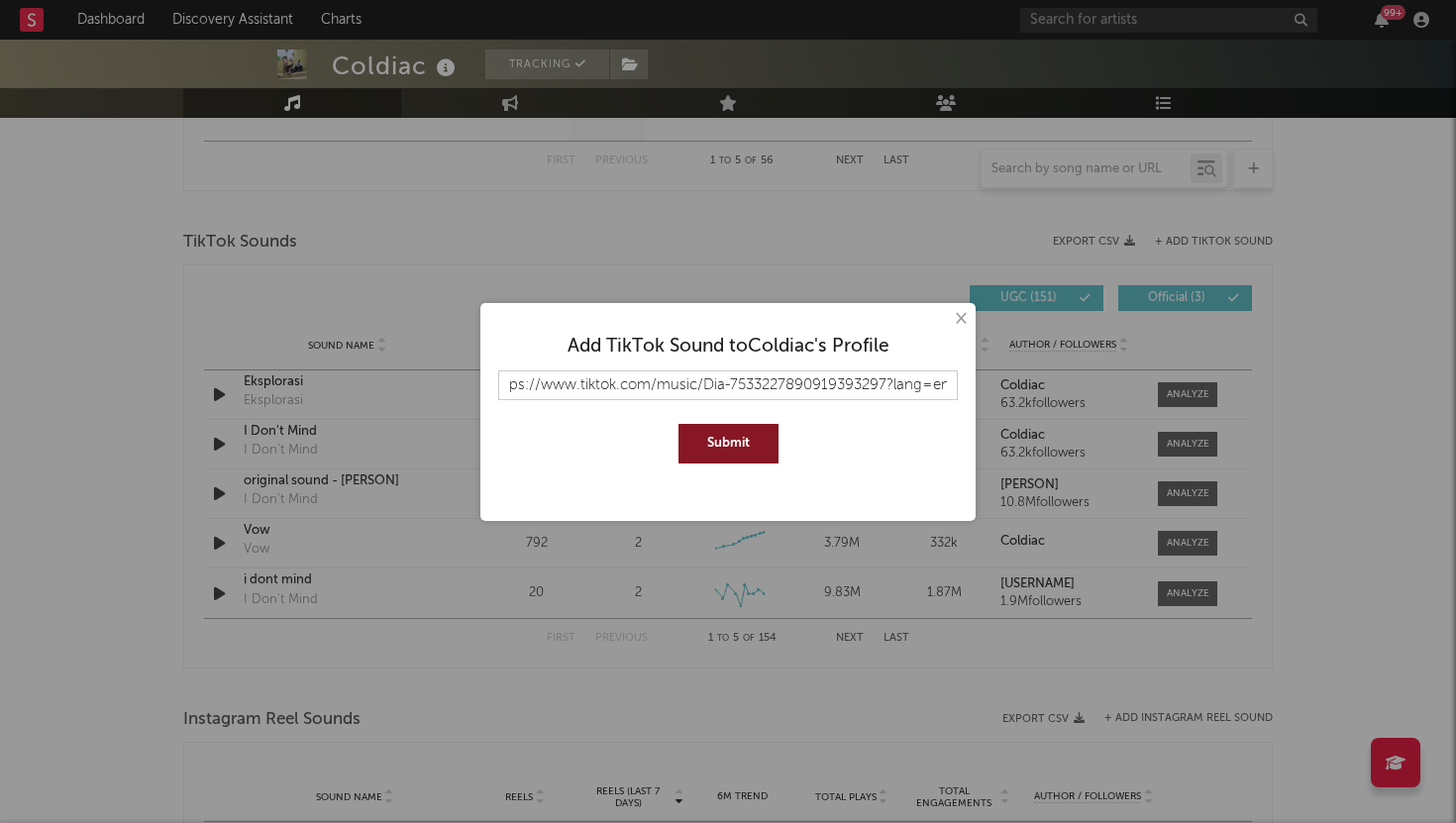 scroll, scrollTop: 0, scrollLeft: 0, axis: both 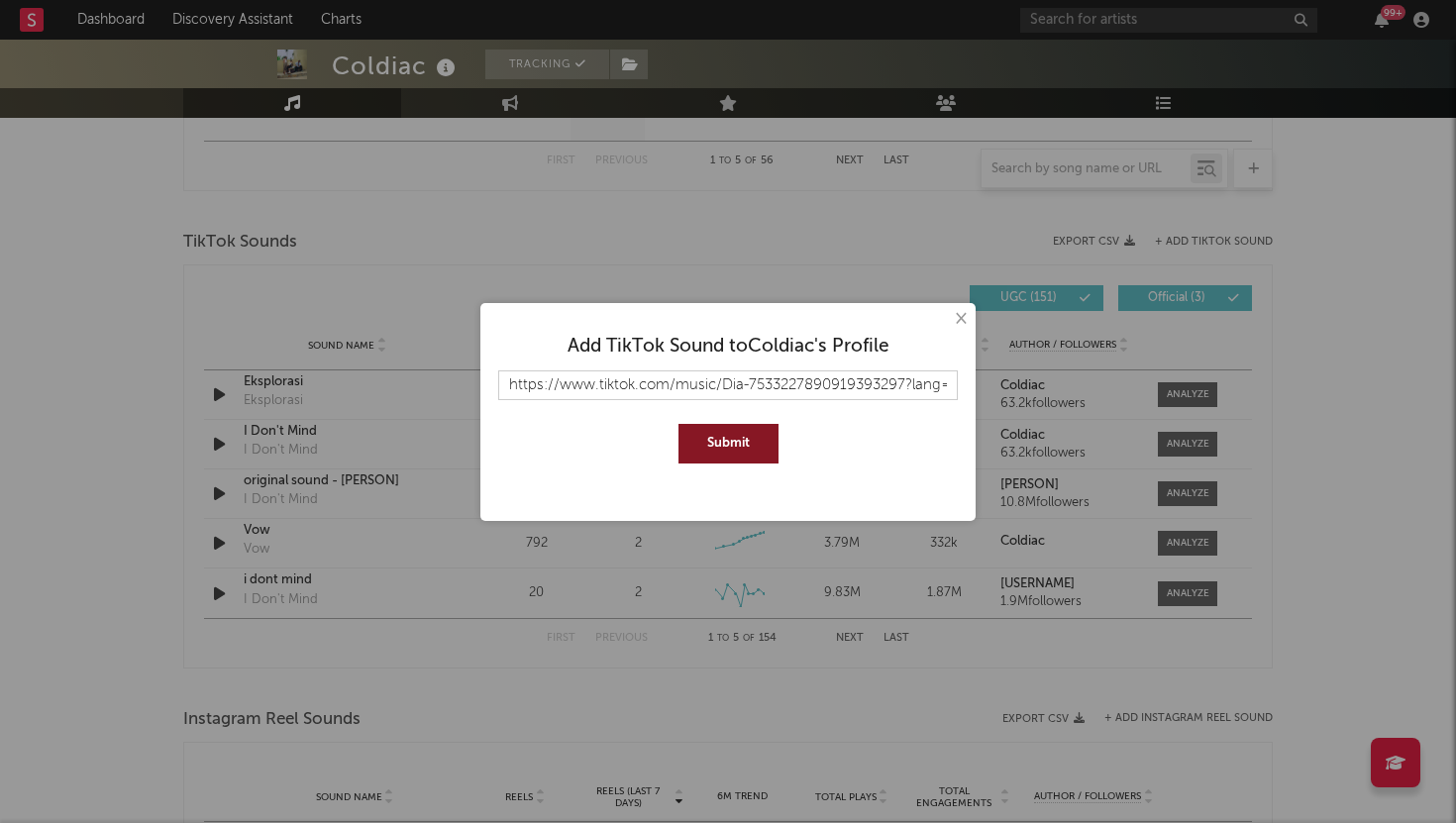 click on "Submit" at bounding box center [728, 444] 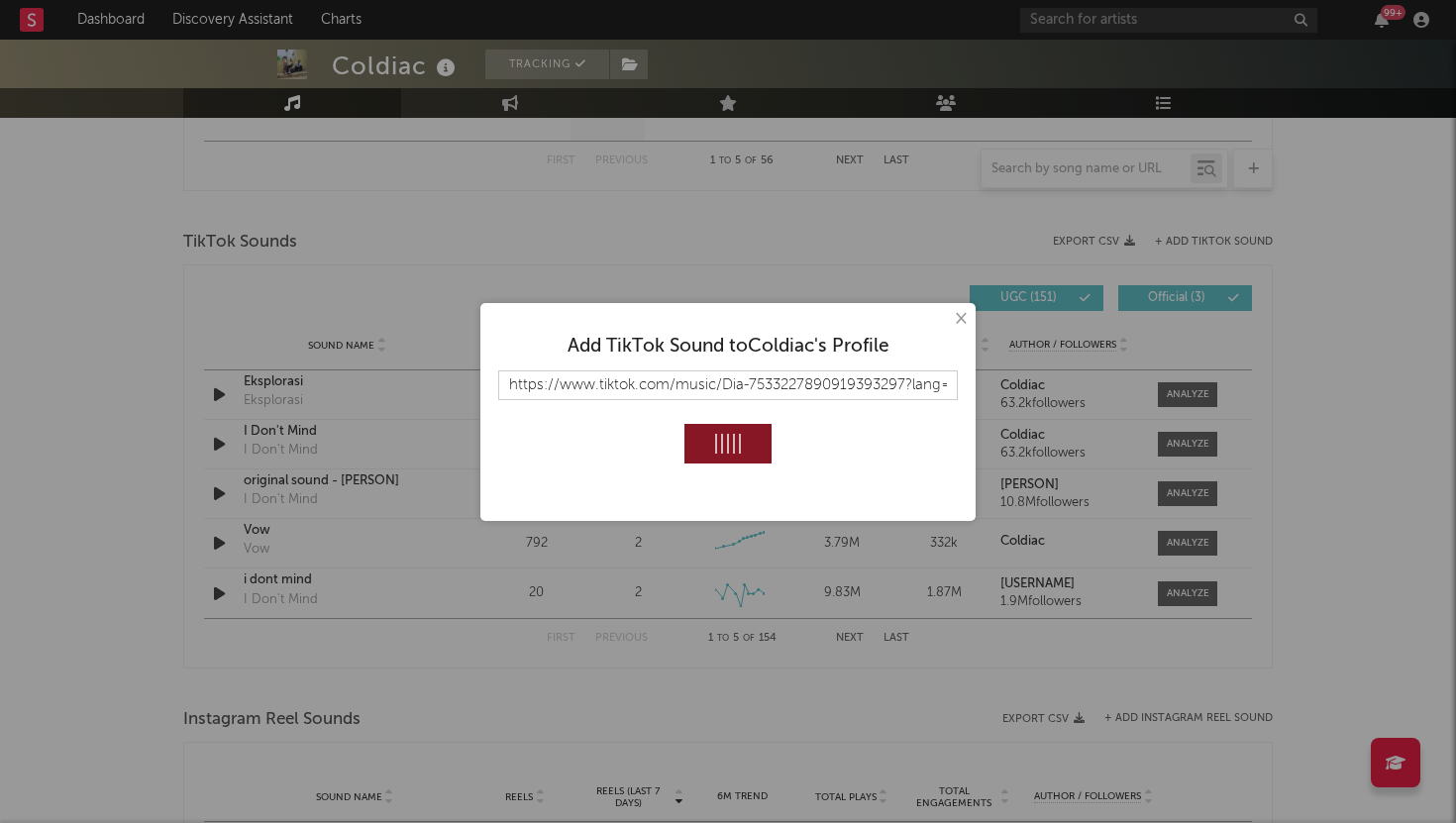 type 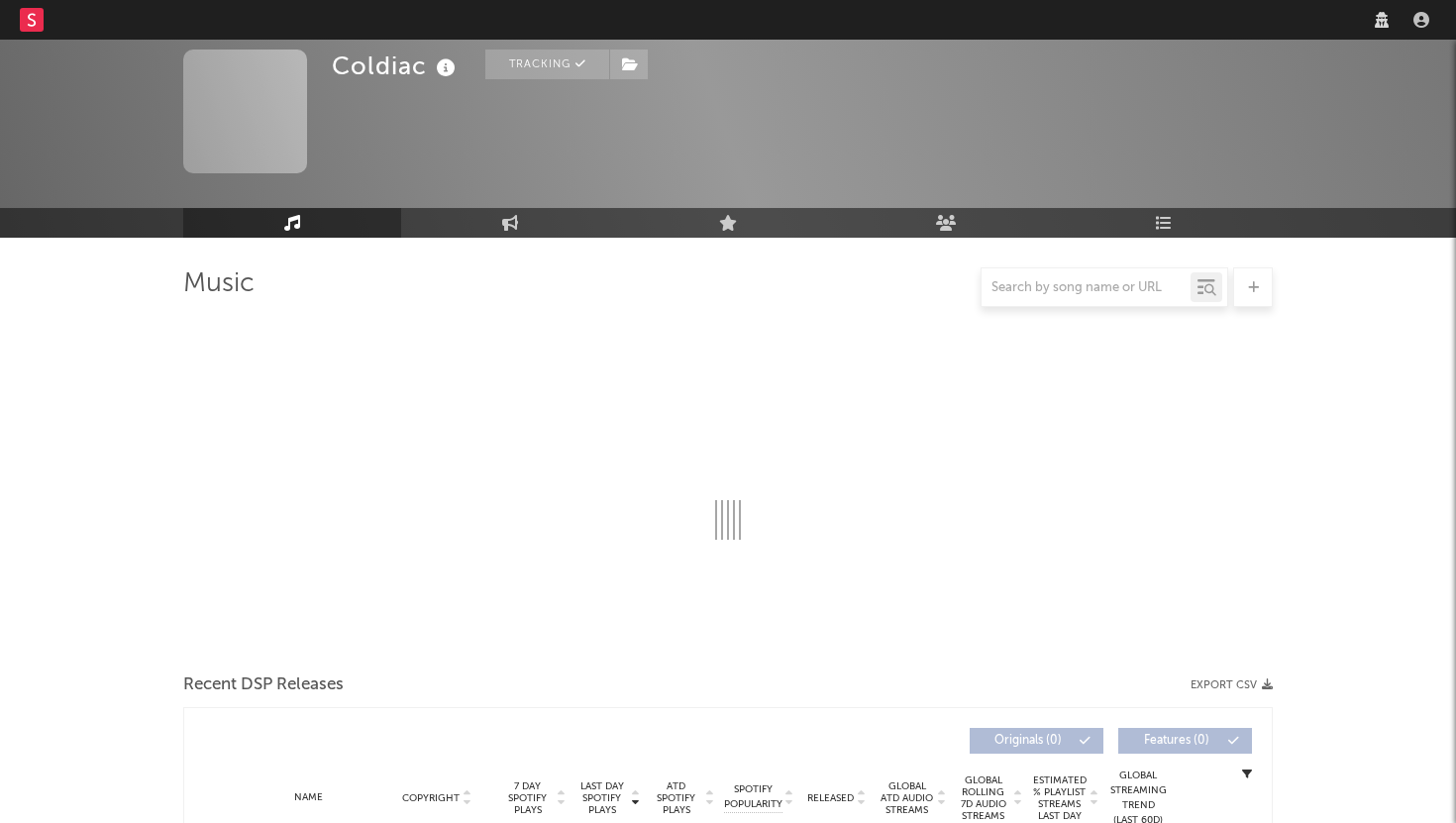 scroll, scrollTop: 1245, scrollLeft: 0, axis: vertical 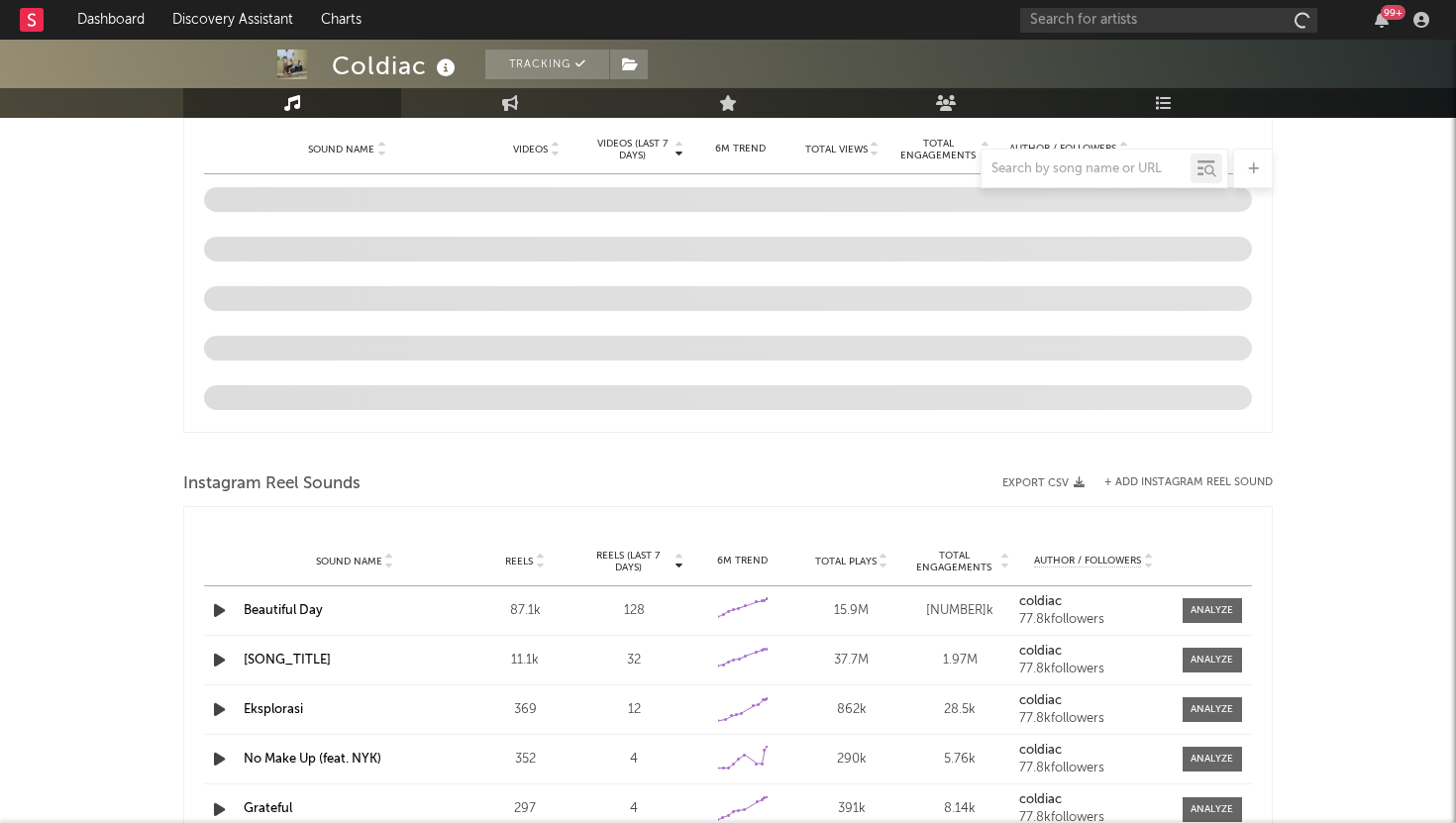 select on "6m" 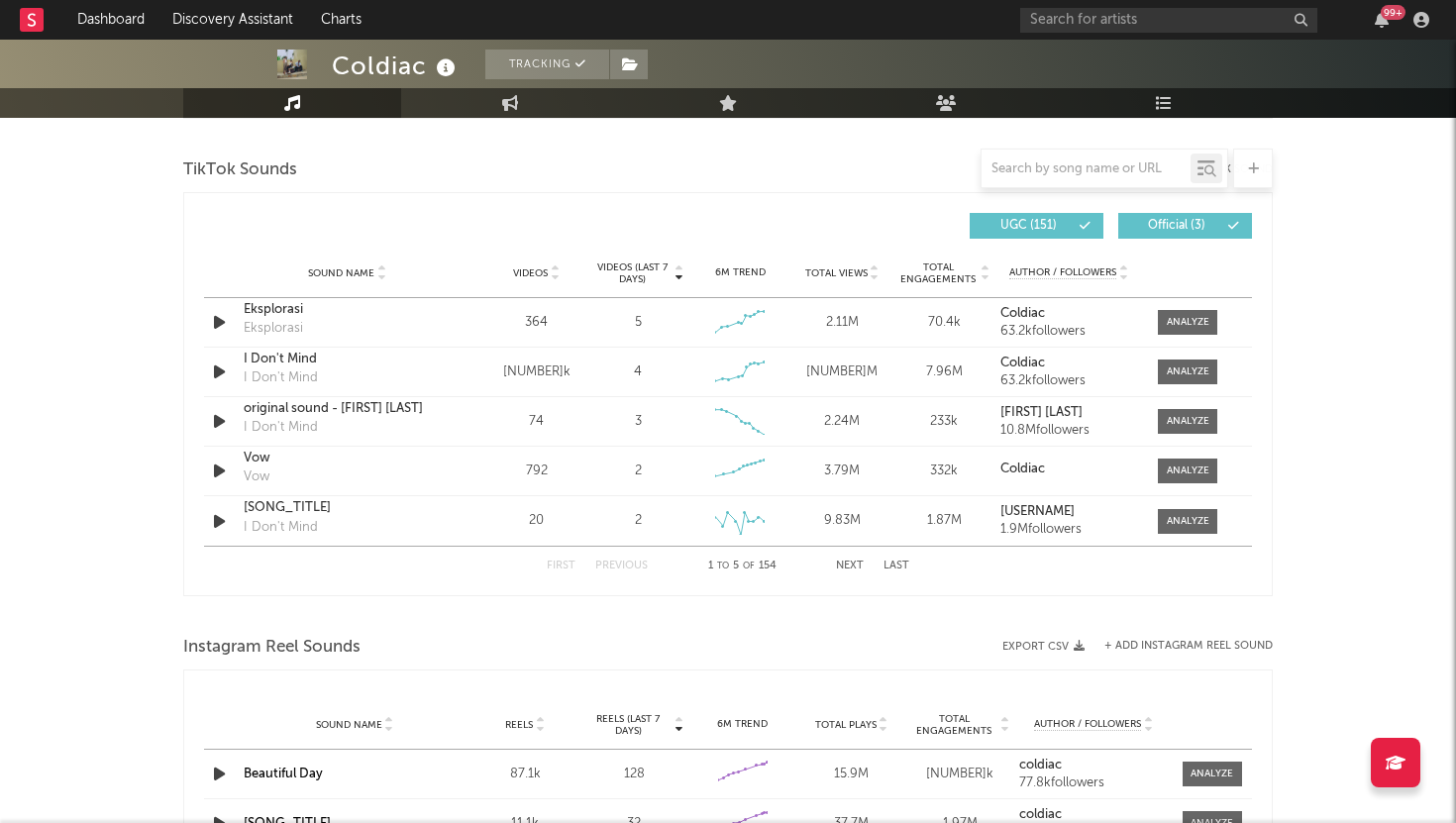scroll, scrollTop: 1311, scrollLeft: 0, axis: vertical 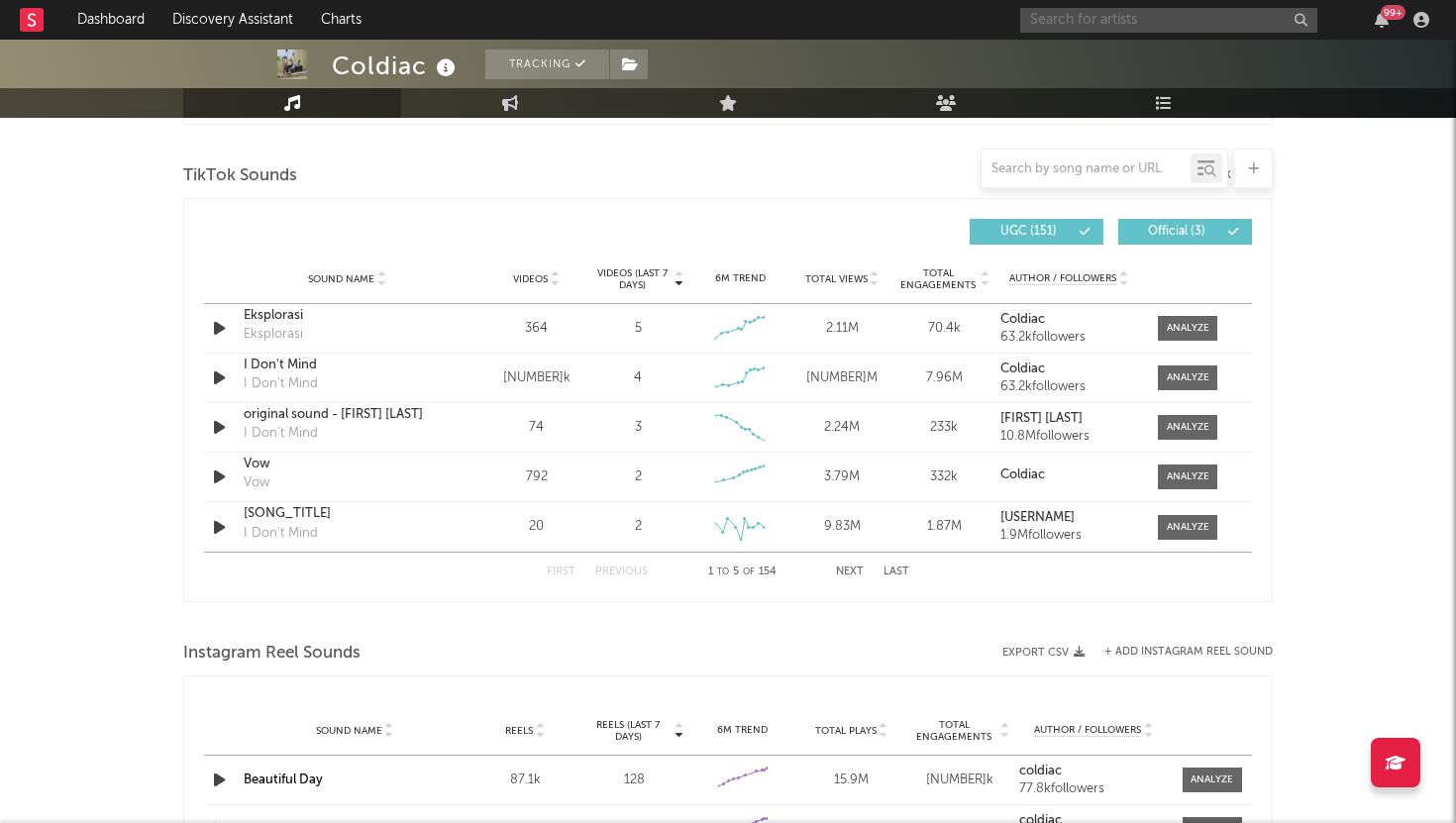 click at bounding box center (1169, 20) 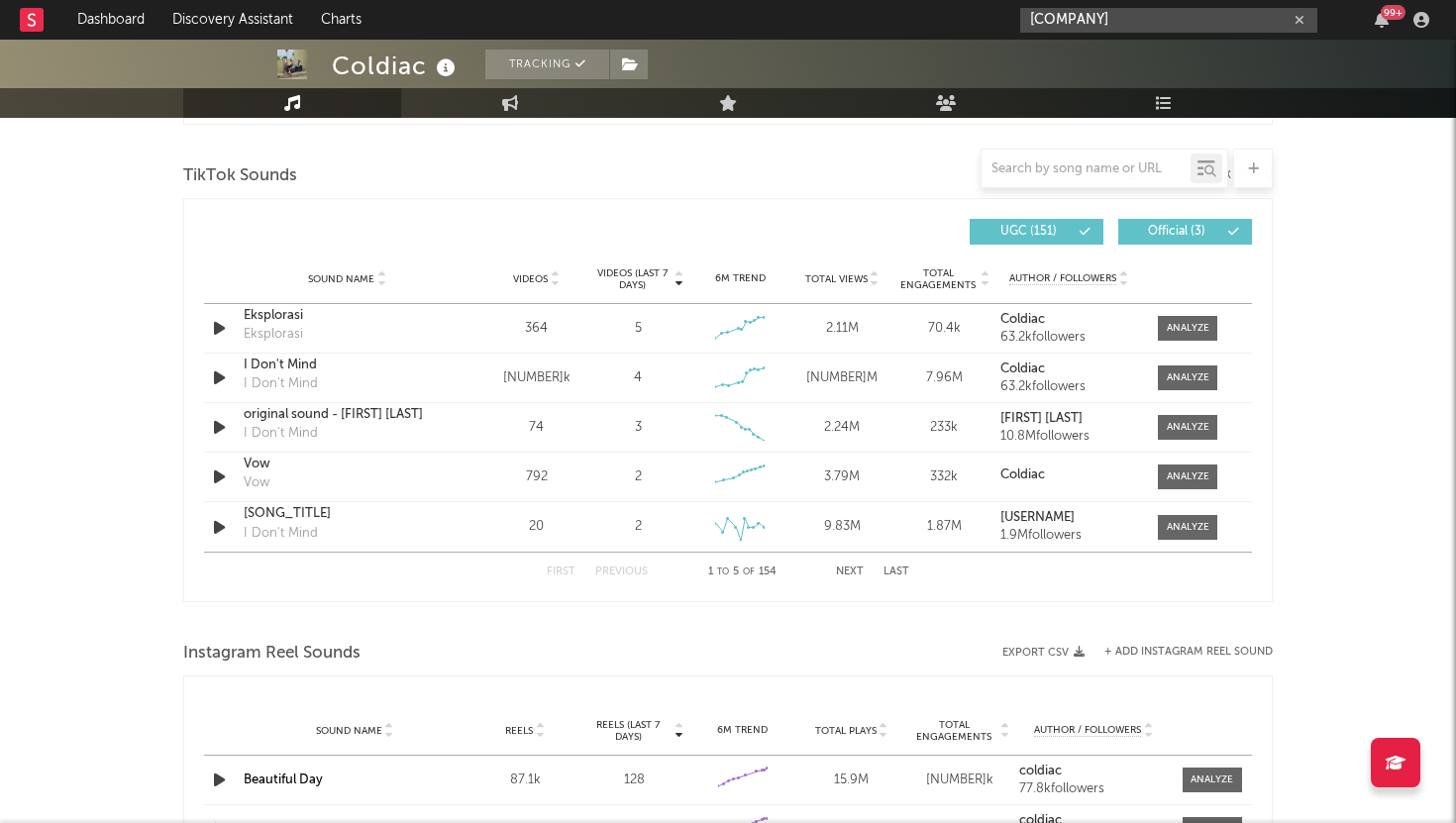 drag, startPoint x: 1187, startPoint y: 16, endPoint x: 937, endPoint y: 14, distance: 250.008 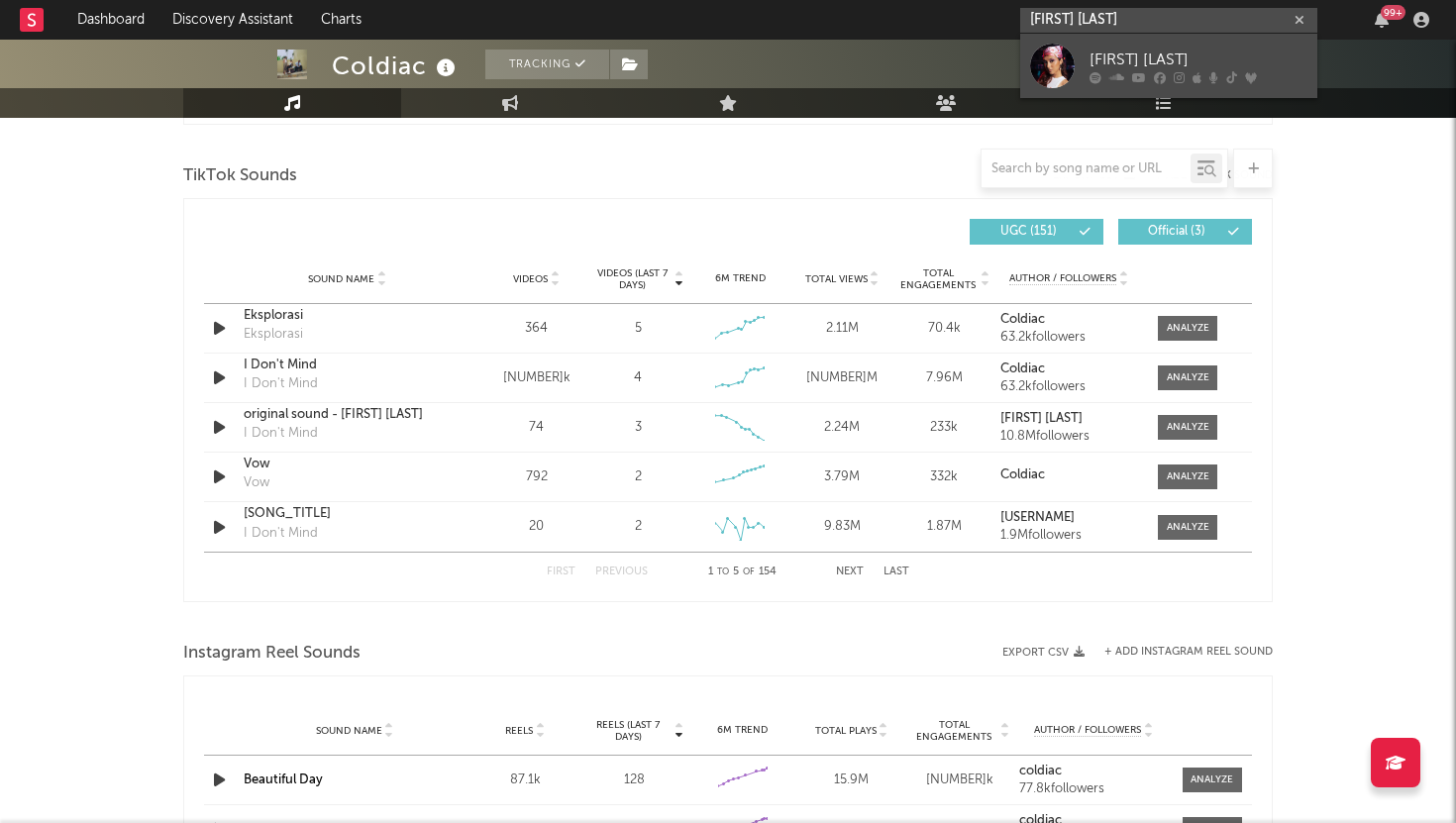 type on "[FIRST] [LAST]" 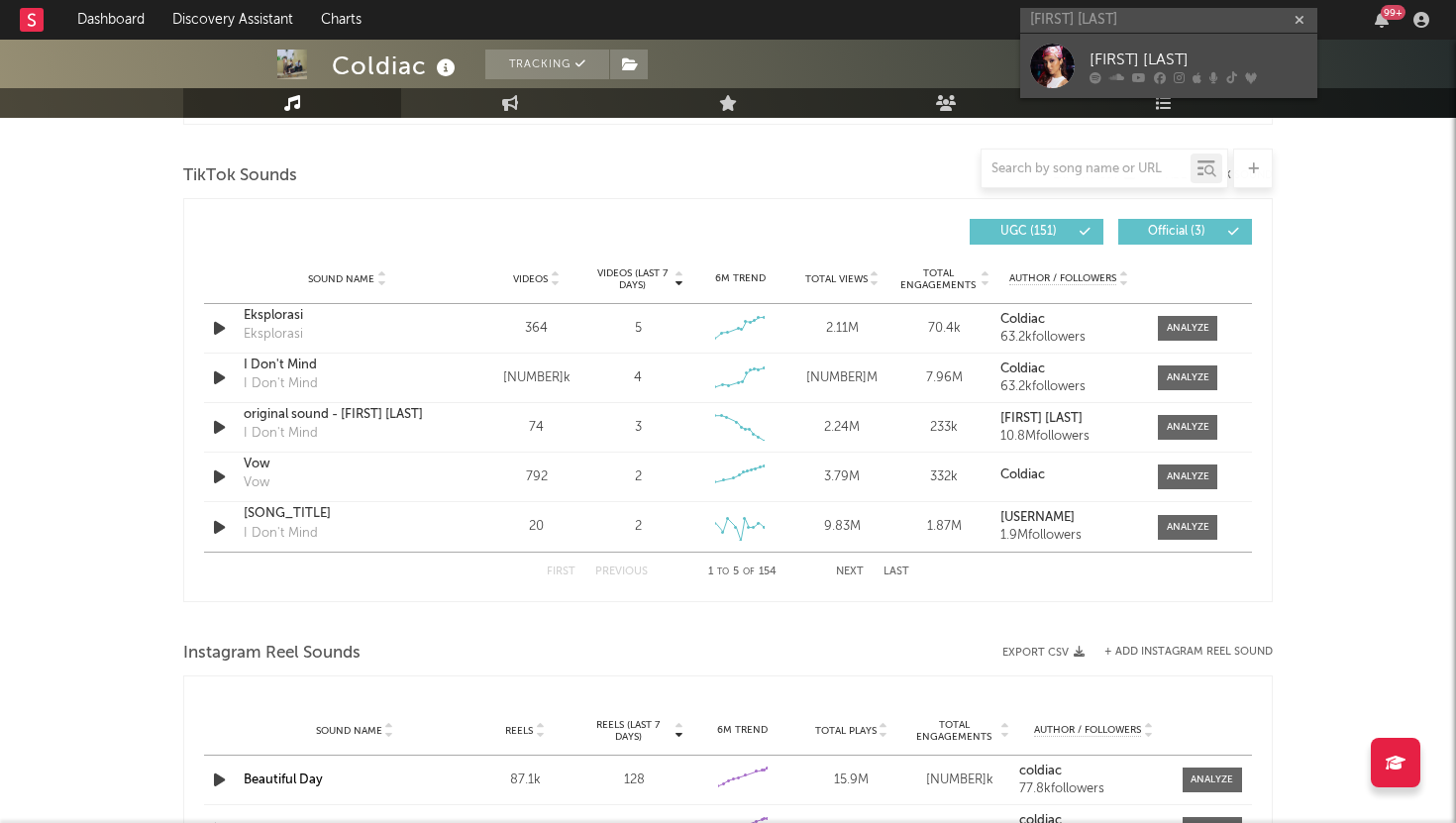 click on "[FIRST] [LAST]" at bounding box center [1169, 65] 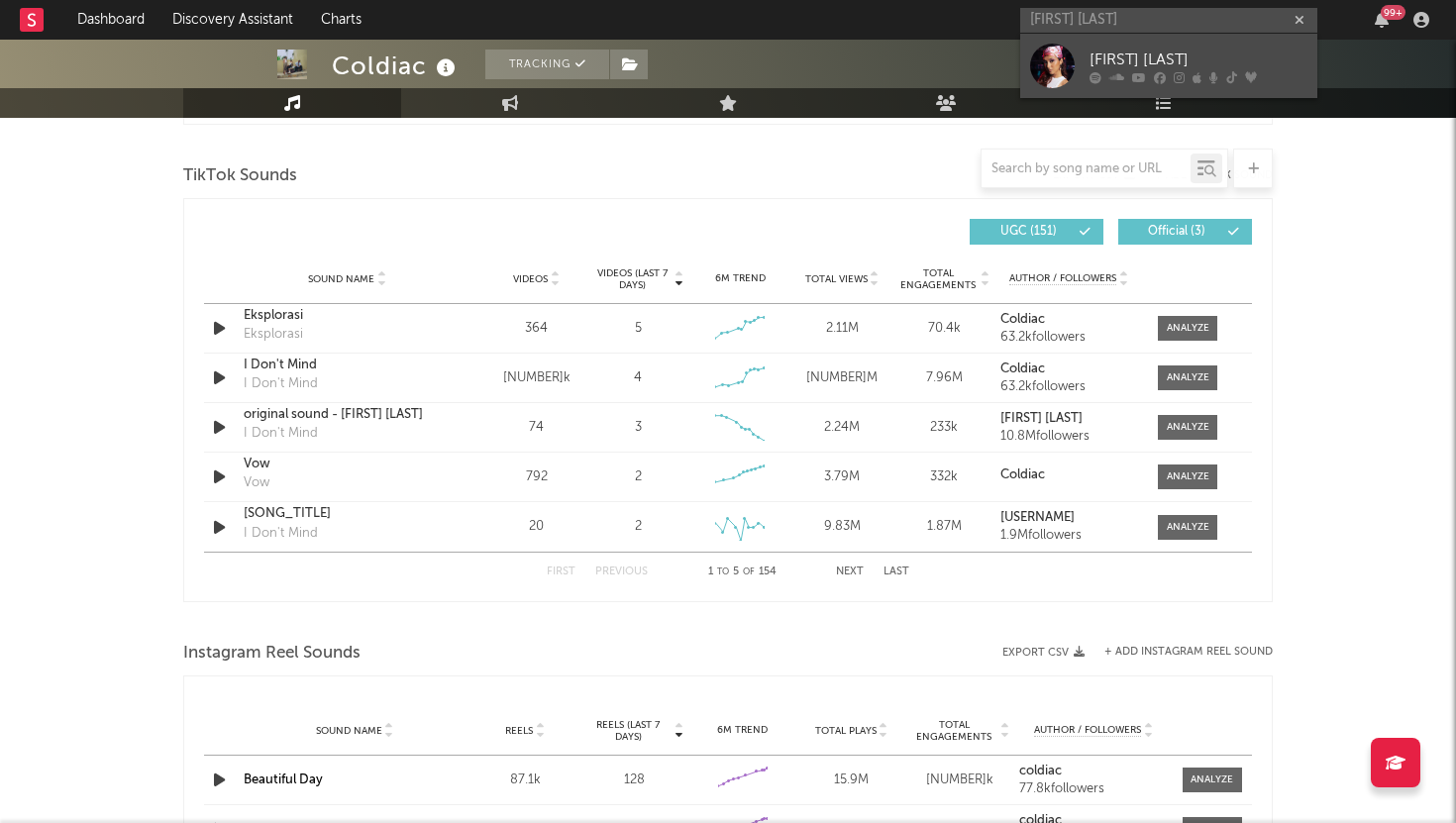 type 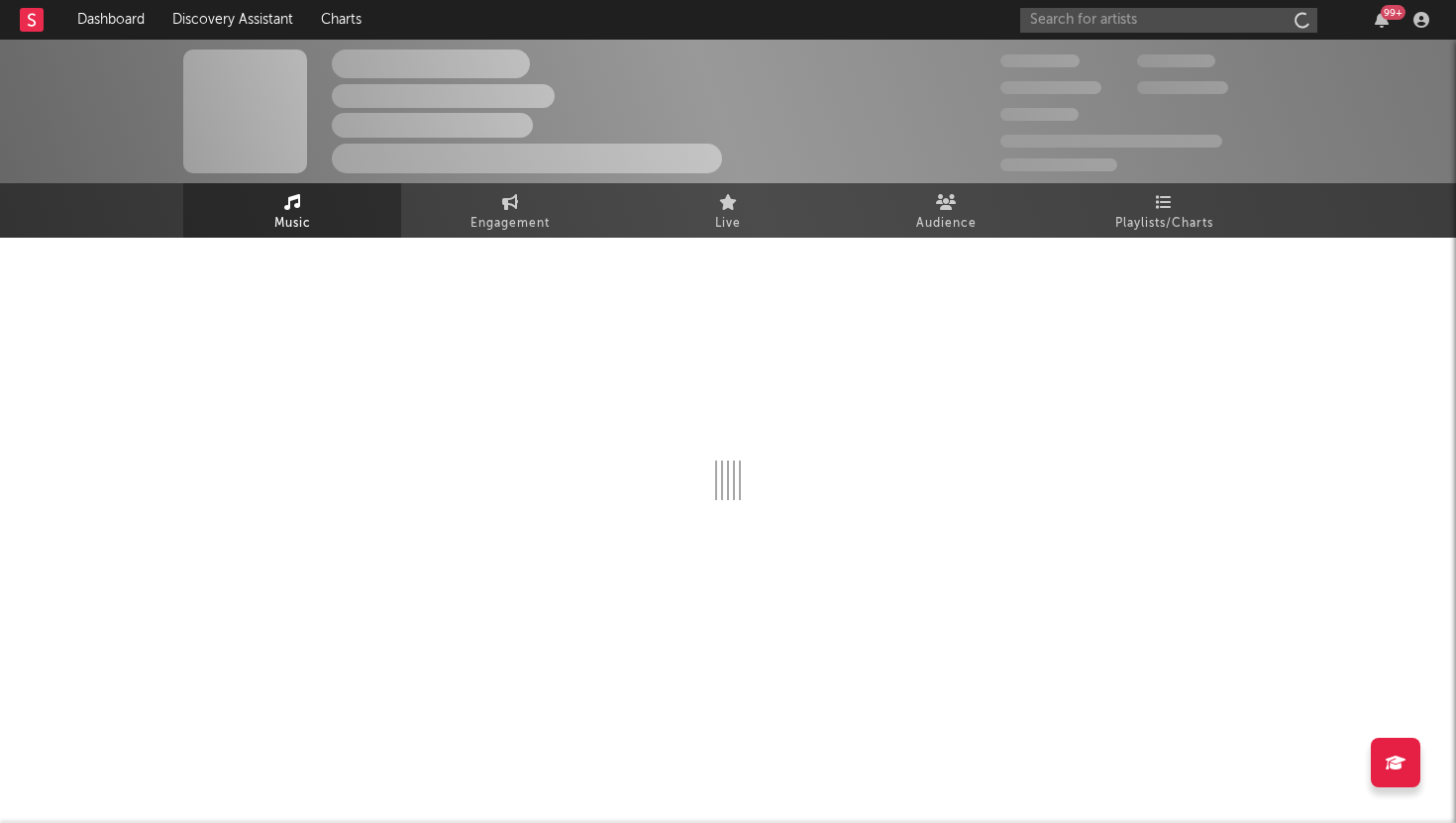 scroll, scrollTop: 0, scrollLeft: 0, axis: both 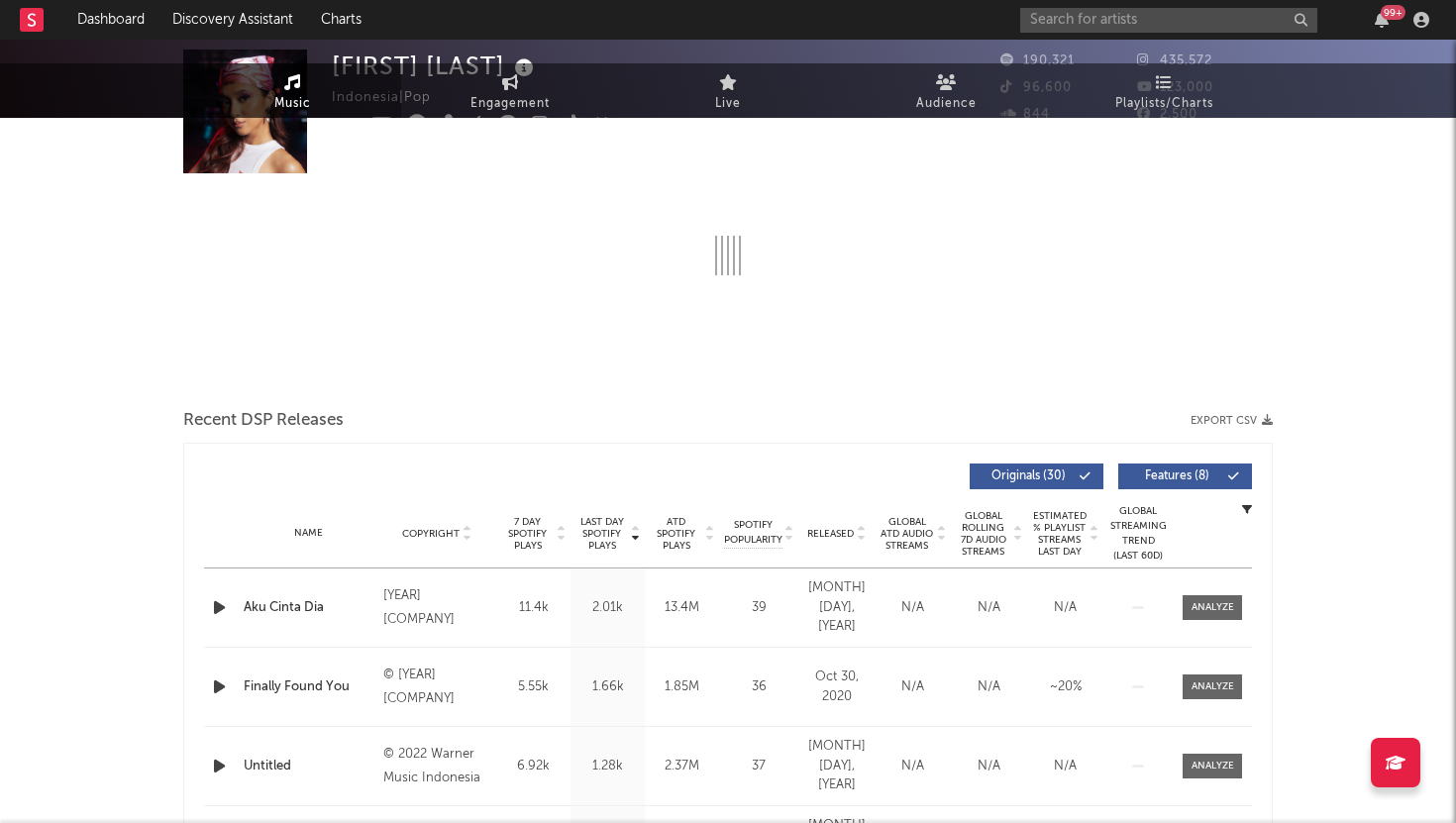 select on "6m" 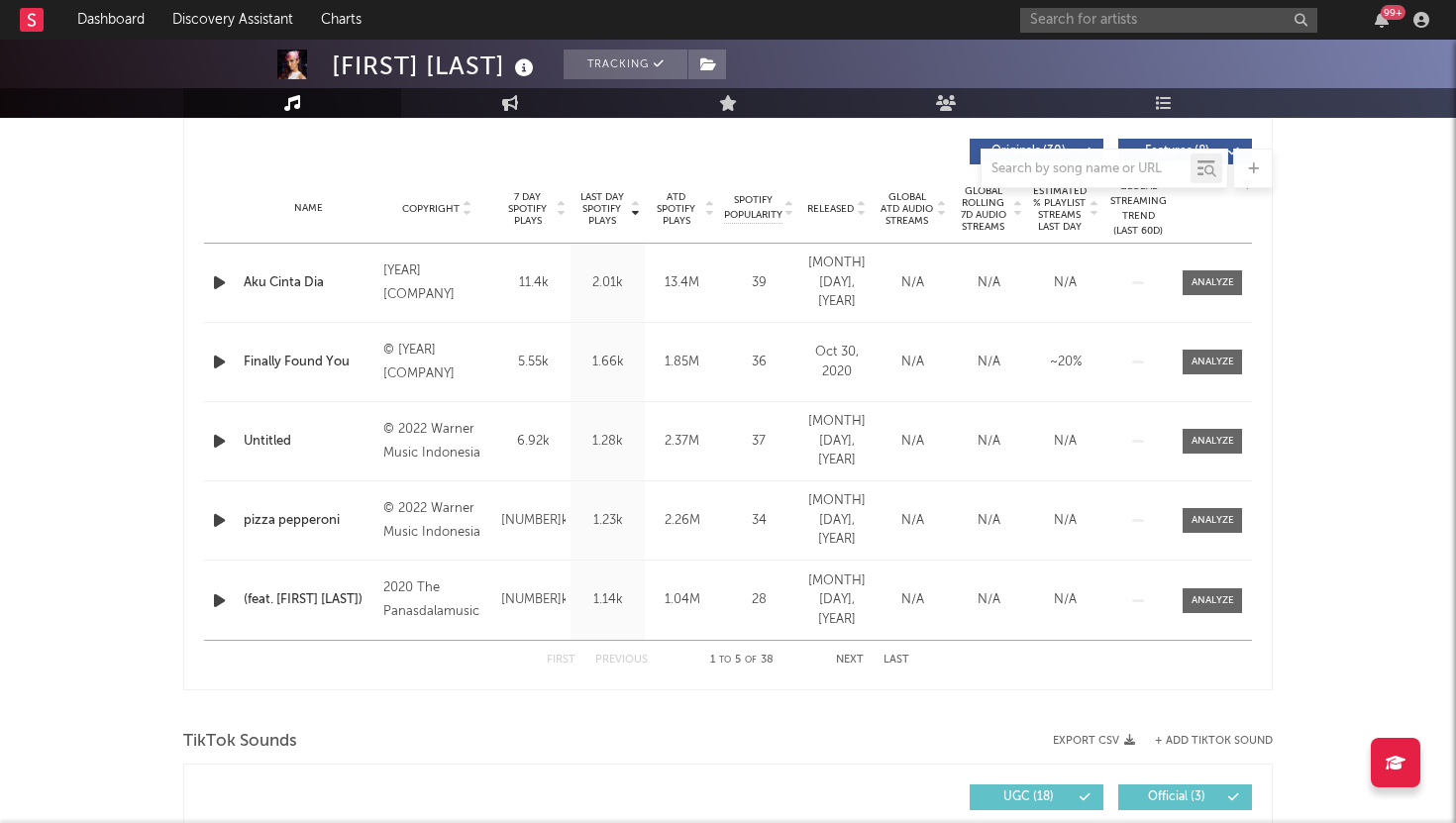 scroll, scrollTop: 730, scrollLeft: 0, axis: vertical 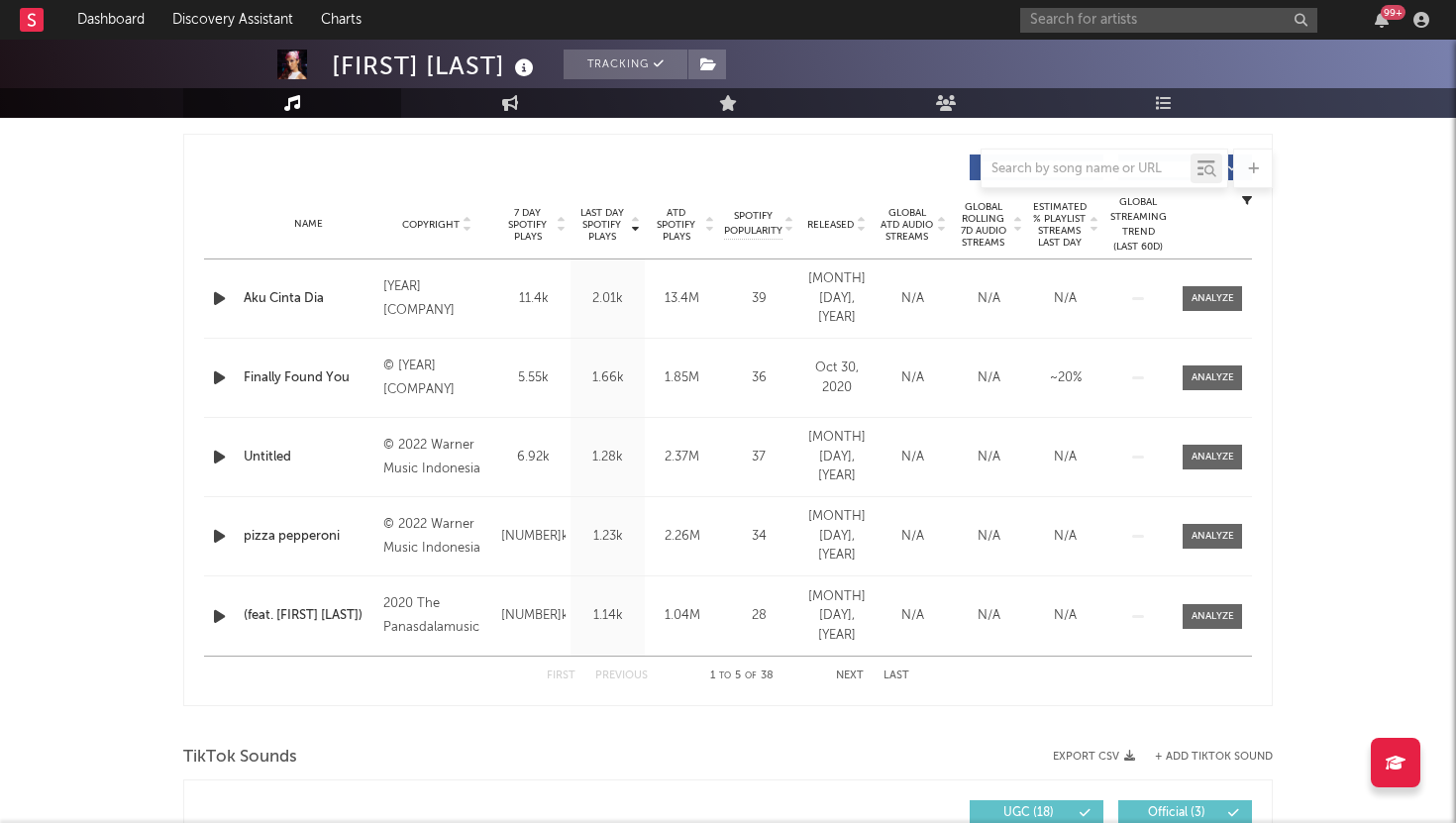 click on "Next" at bounding box center (850, 675) 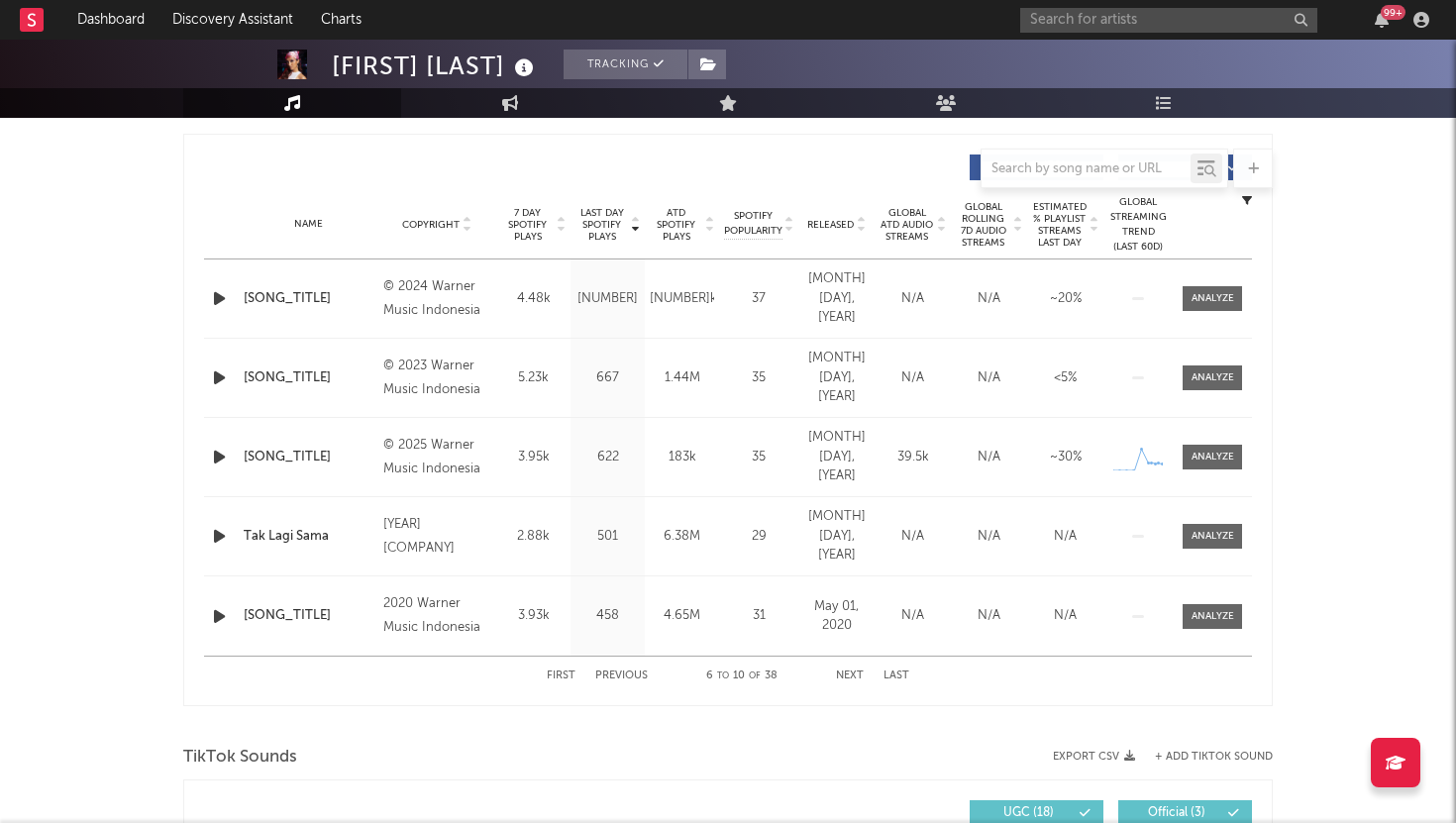 click on "Next" at bounding box center (850, 675) 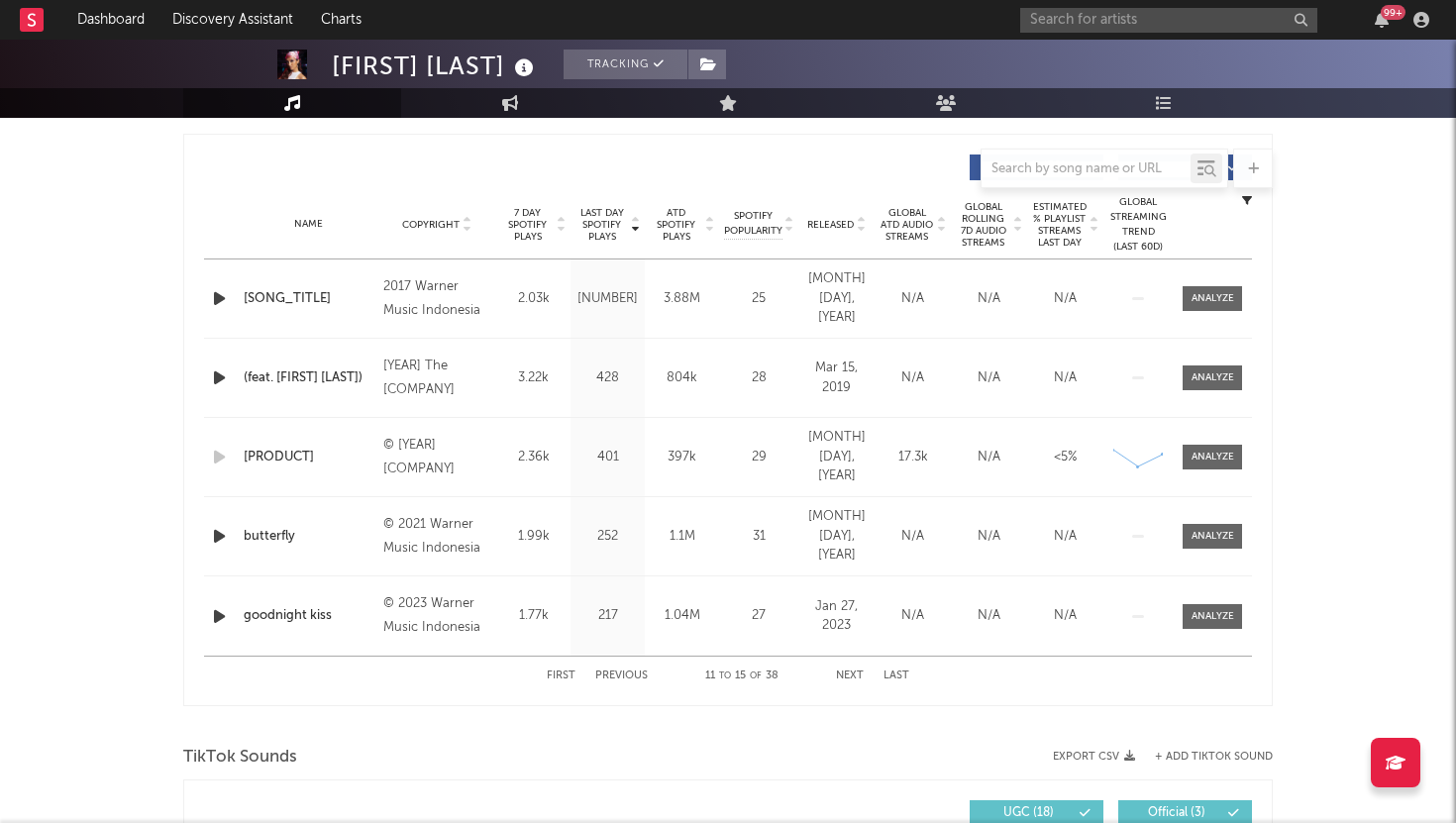 click on "First" at bounding box center [561, 675] 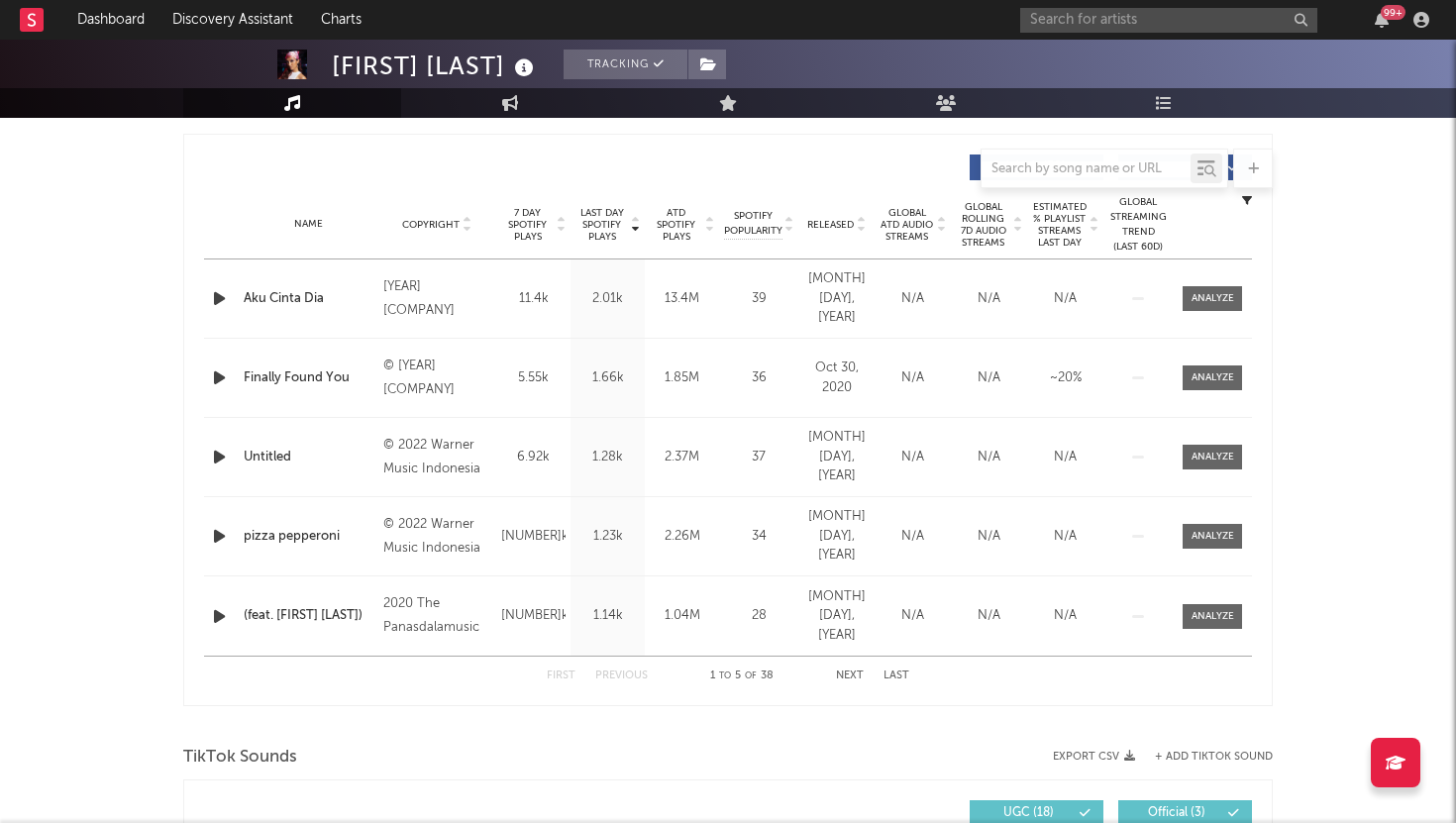 click on "First" at bounding box center (561, 675) 